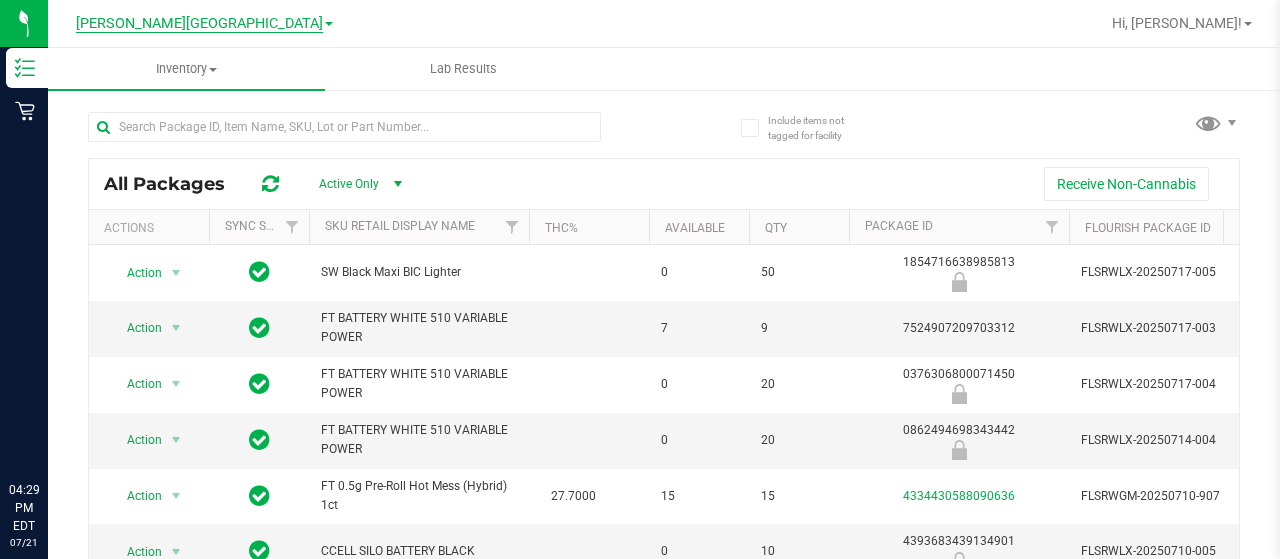 scroll, scrollTop: 0, scrollLeft: 0, axis: both 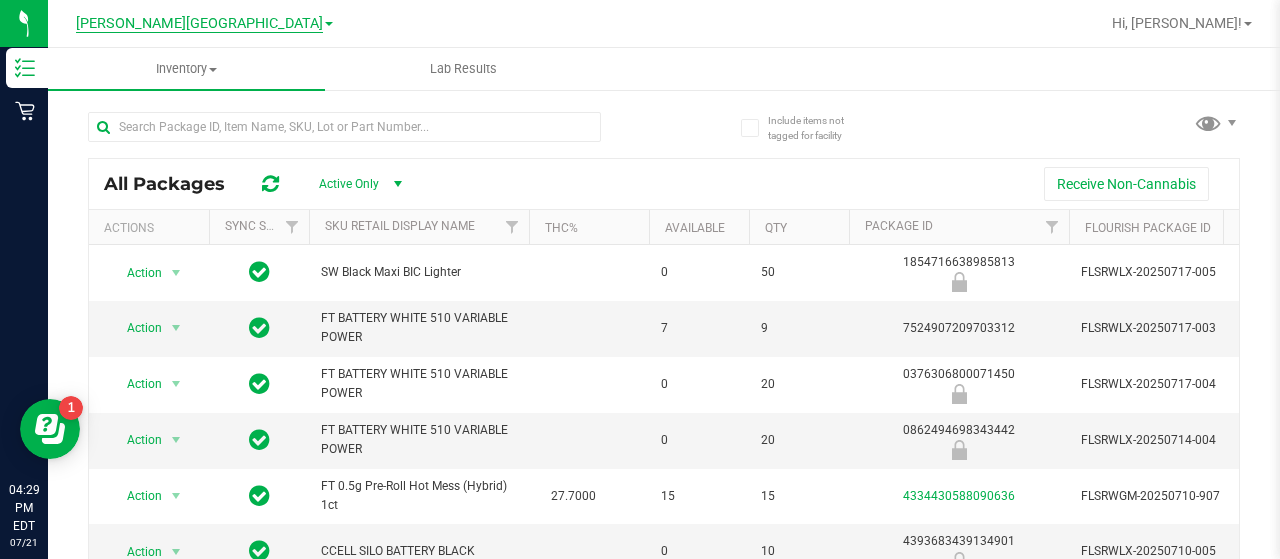 click on "[PERSON_NAME][GEOGRAPHIC_DATA]" at bounding box center (199, 24) 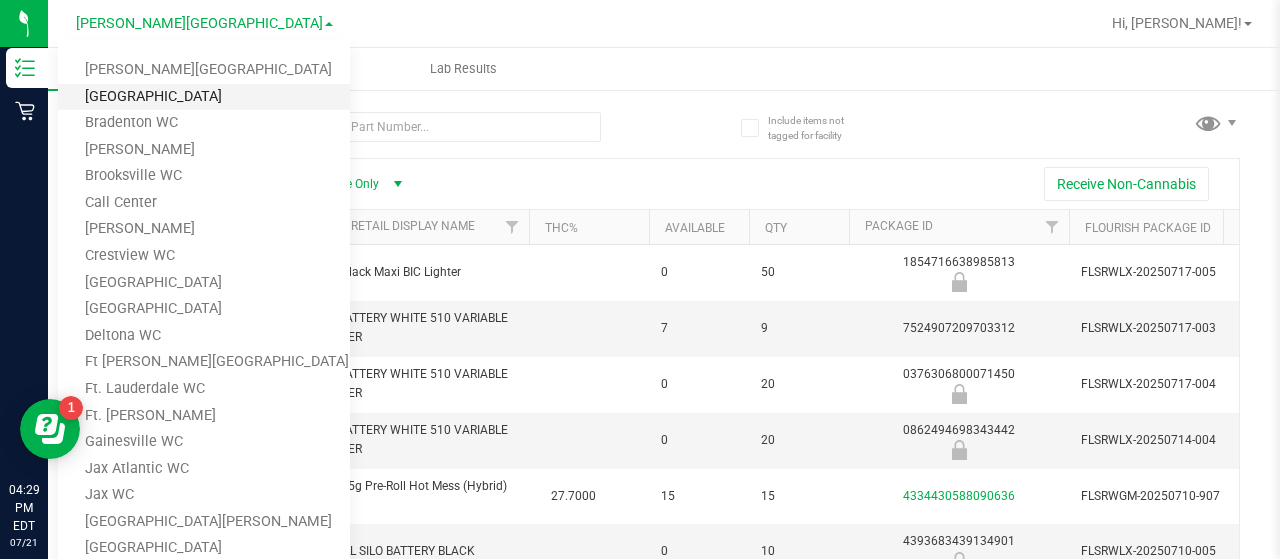 click on "[GEOGRAPHIC_DATA]" at bounding box center (204, 97) 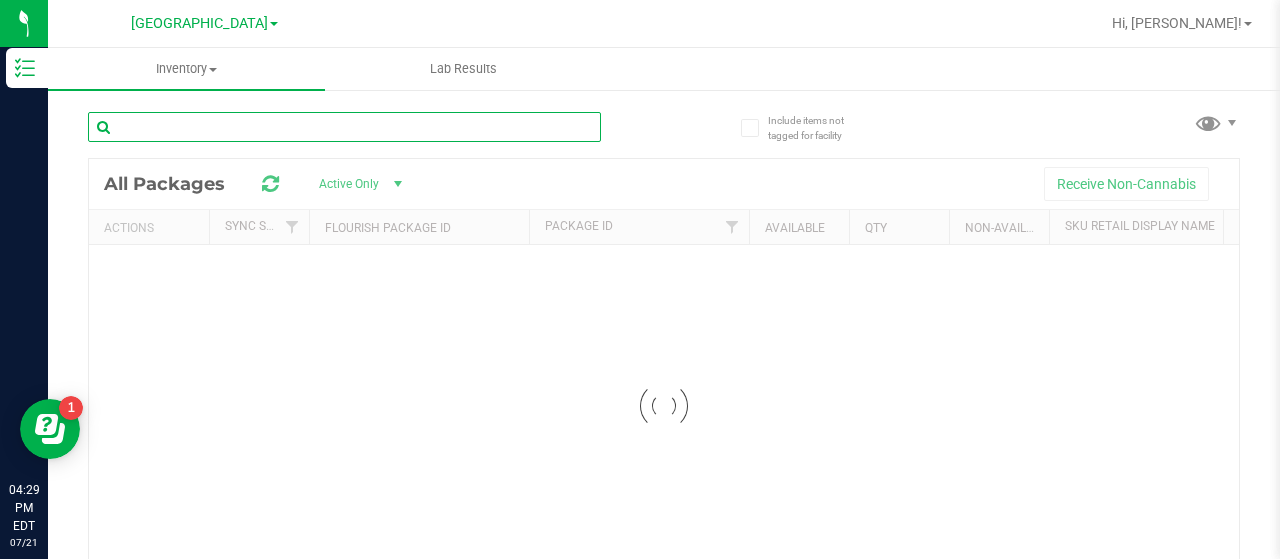 click at bounding box center [344, 127] 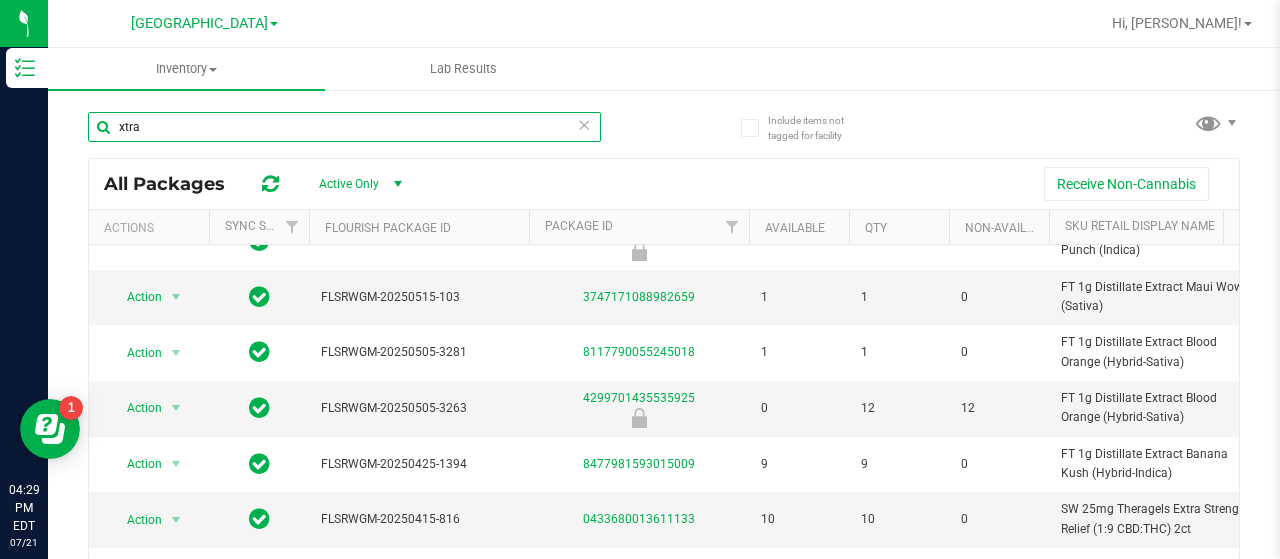 scroll, scrollTop: 400, scrollLeft: 0, axis: vertical 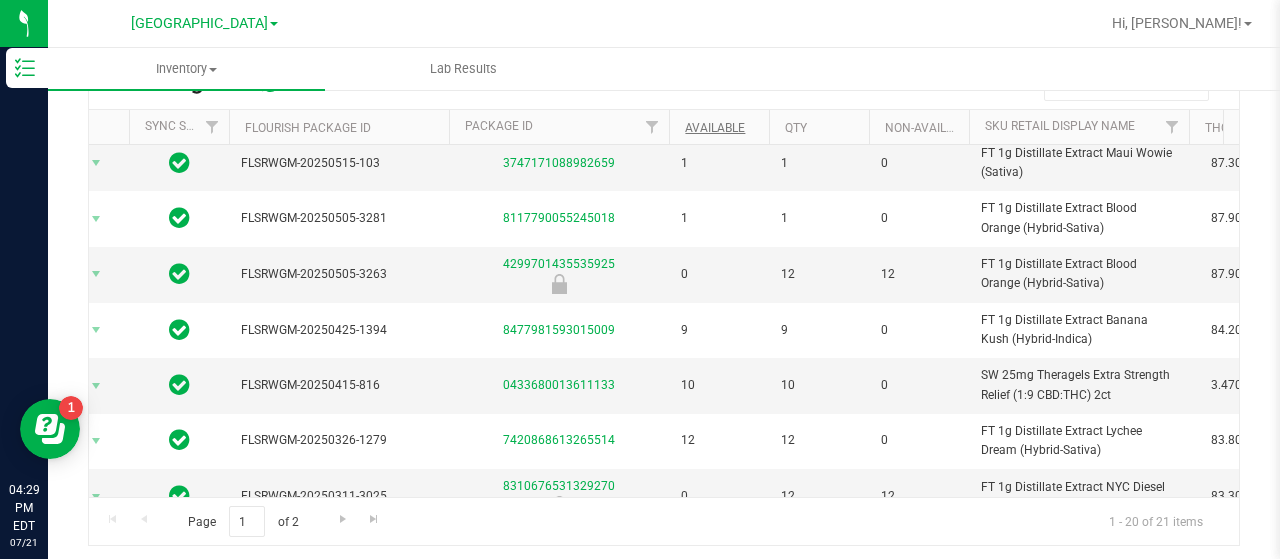 type on "xtra" 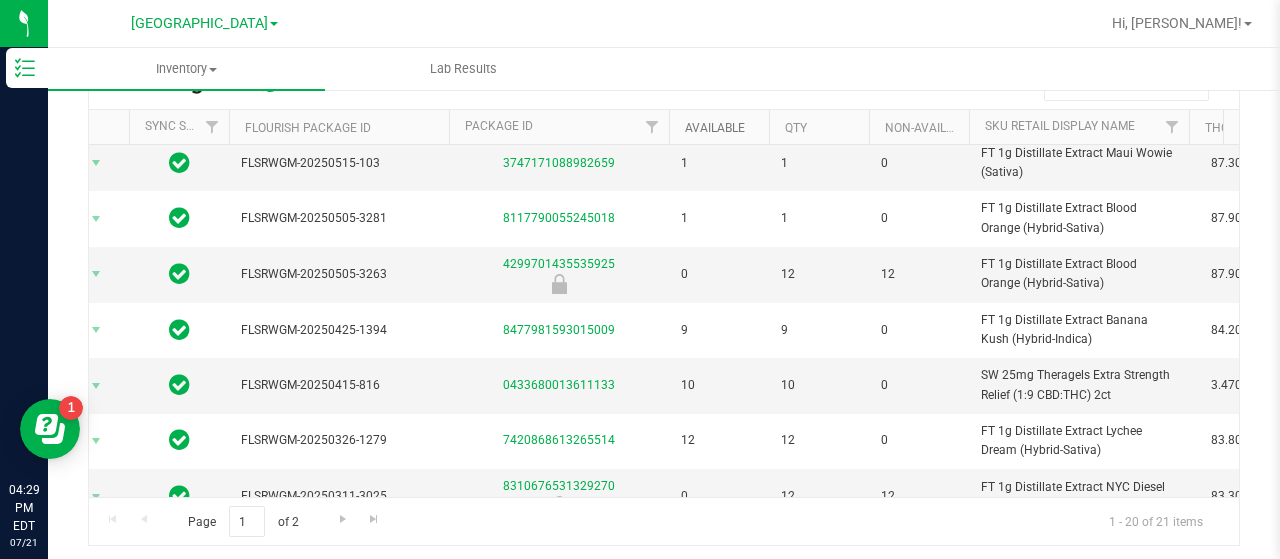 click on "Available" at bounding box center (715, 128) 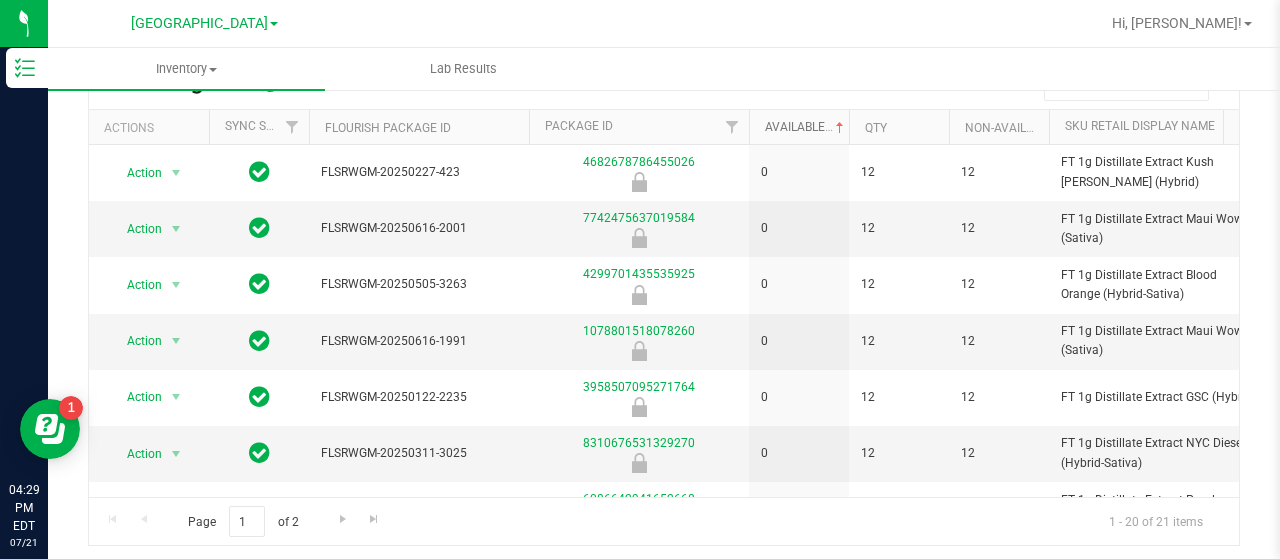 click on "Available" at bounding box center [806, 127] 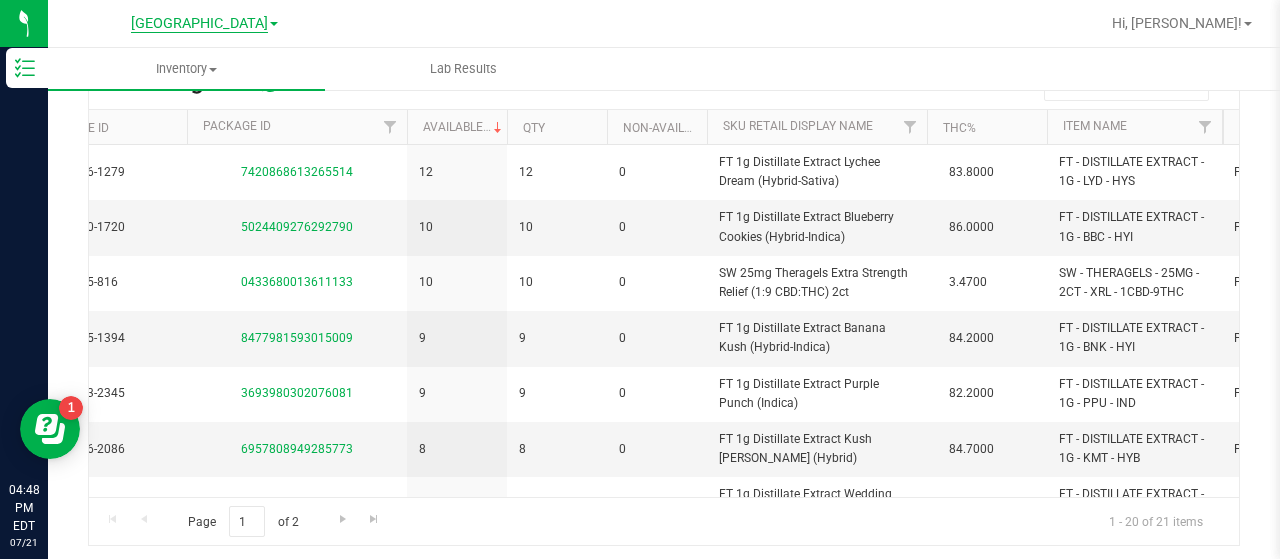 click on "[GEOGRAPHIC_DATA]" at bounding box center (199, 24) 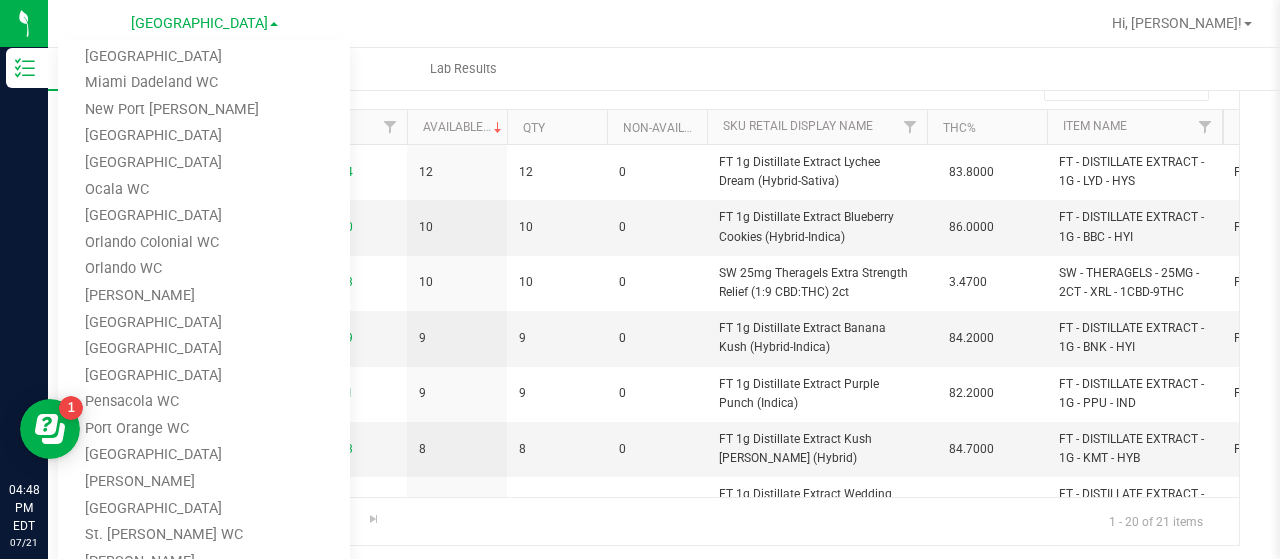scroll, scrollTop: 600, scrollLeft: 0, axis: vertical 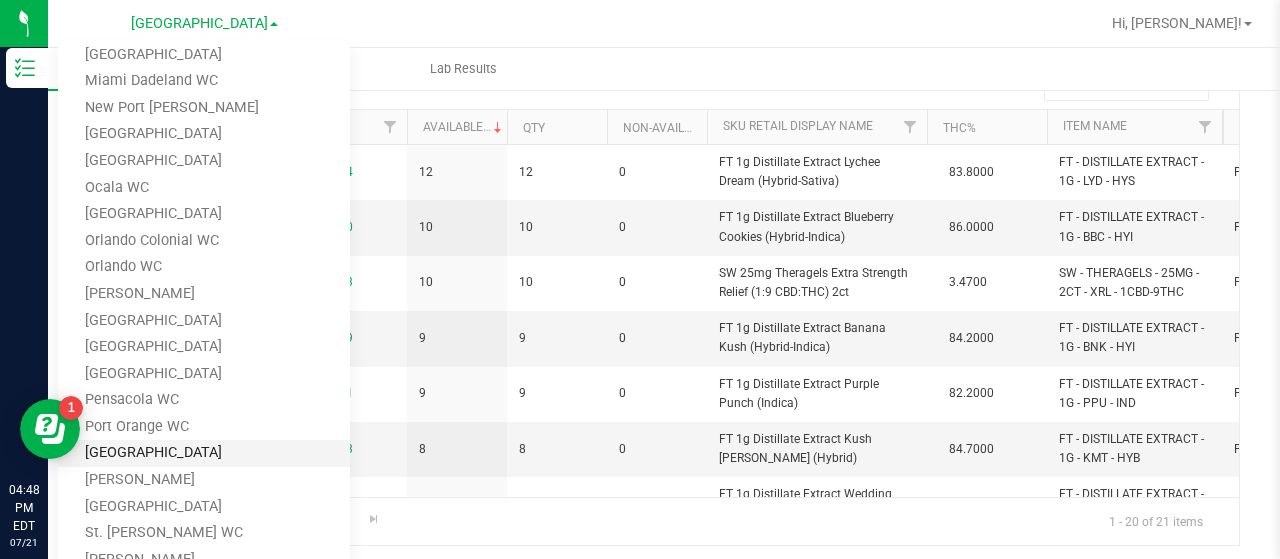 click on "[GEOGRAPHIC_DATA]" at bounding box center [204, 453] 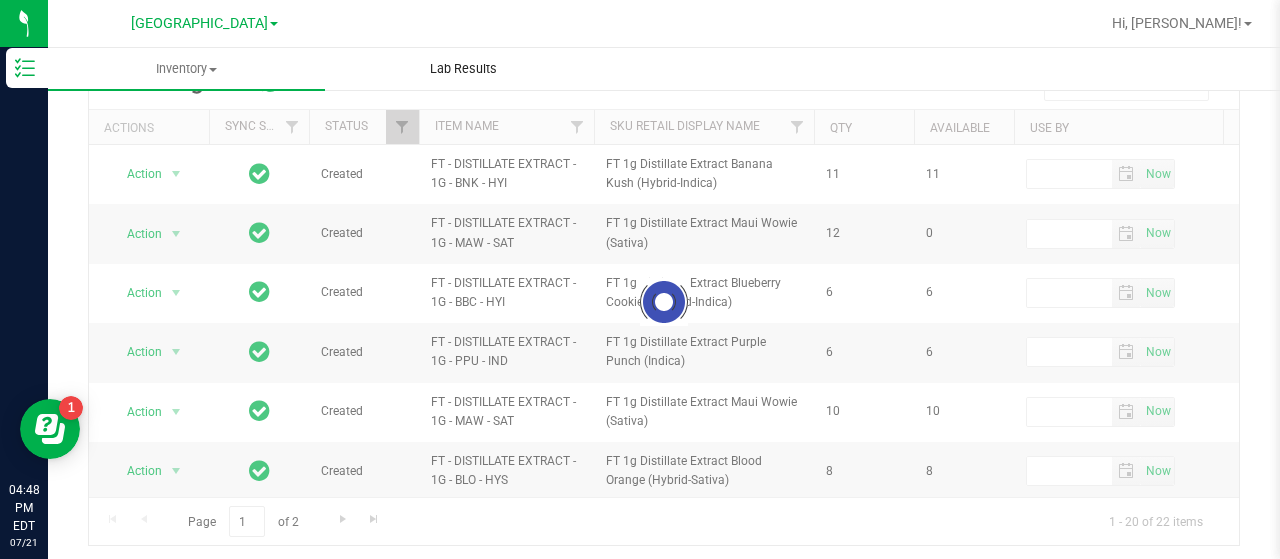 scroll, scrollTop: 0, scrollLeft: 0, axis: both 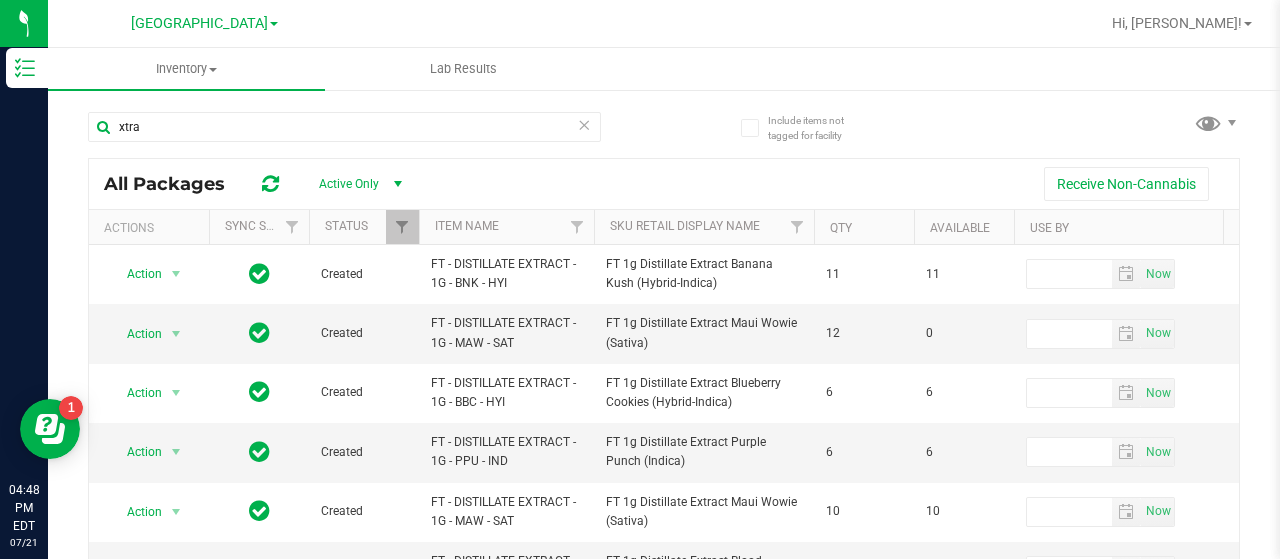 click at bounding box center [584, 124] 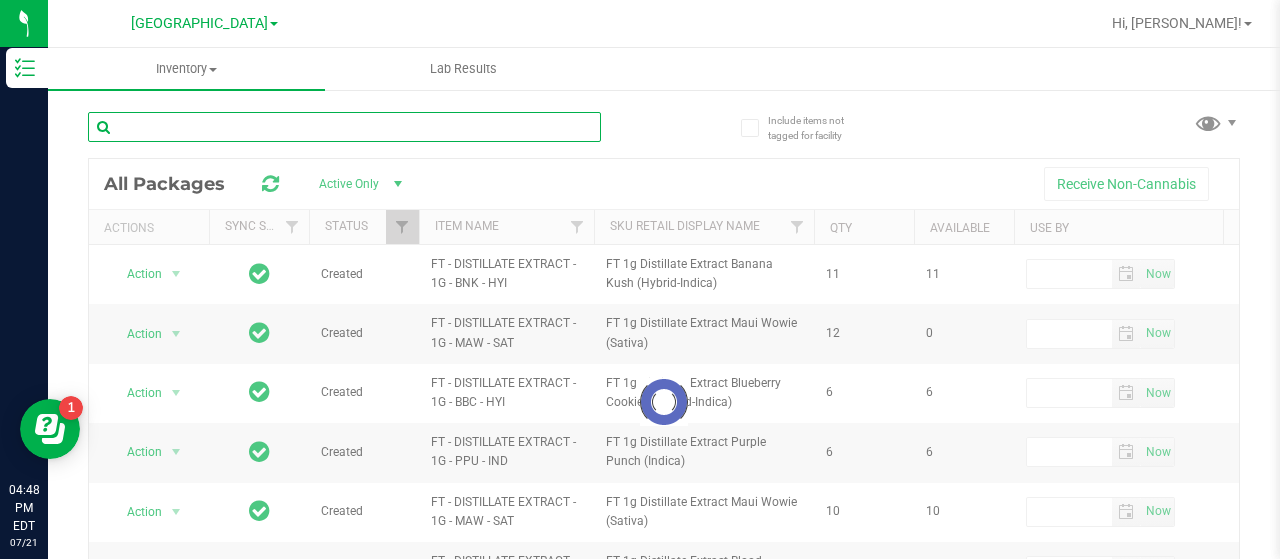 click at bounding box center (344, 127) 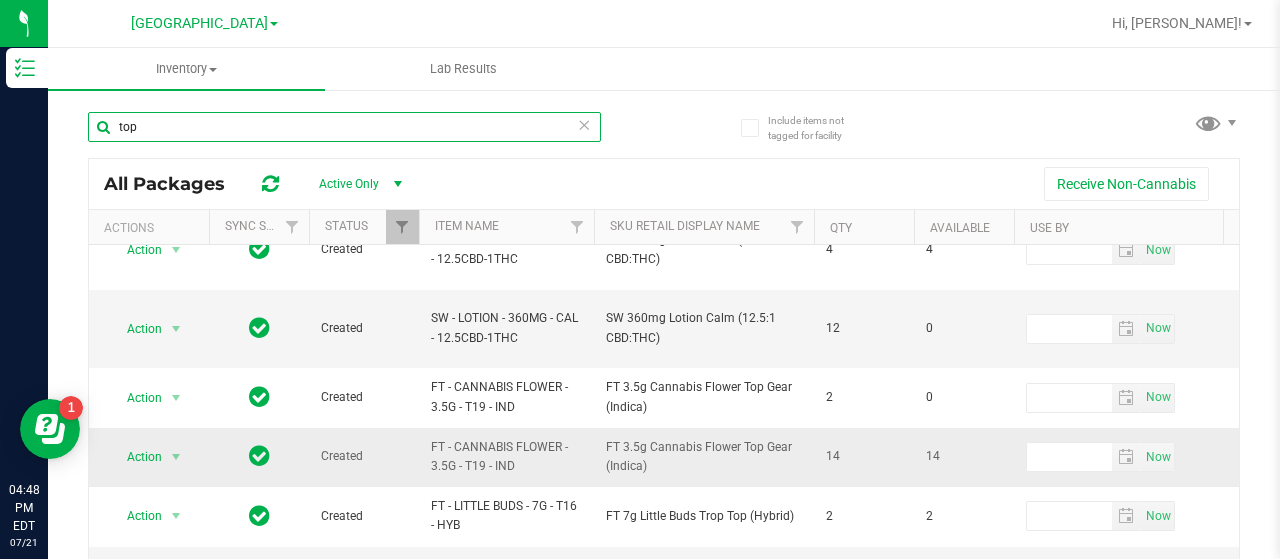 scroll, scrollTop: 300, scrollLeft: 0, axis: vertical 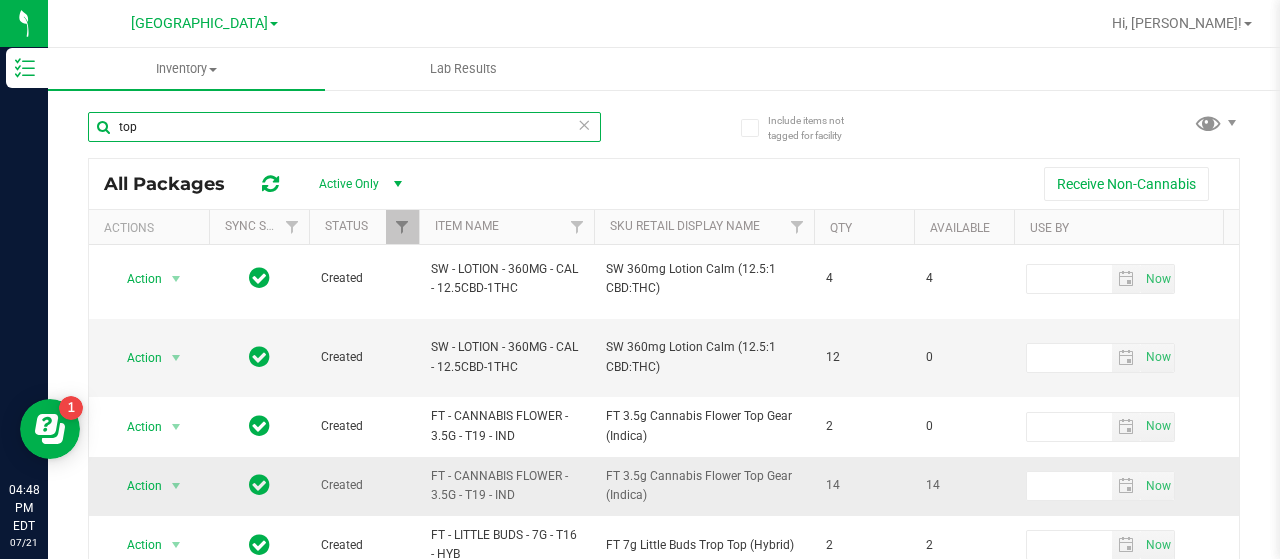 type on "top" 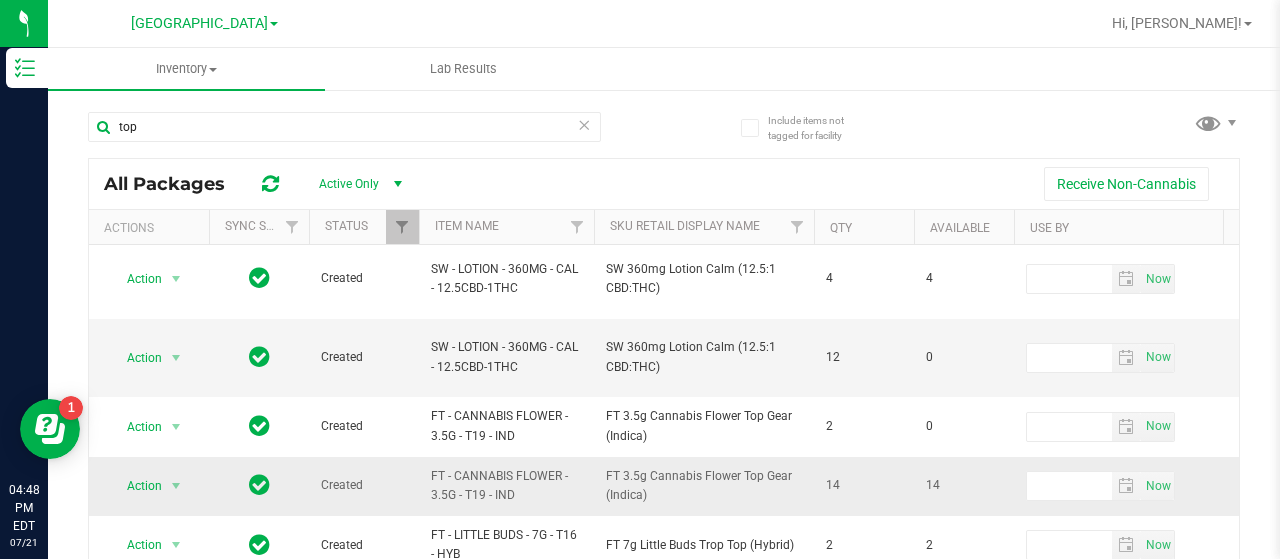 click on "FT - CANNABIS FLOWER - 3.5G - T19 - IND" at bounding box center (506, 486) 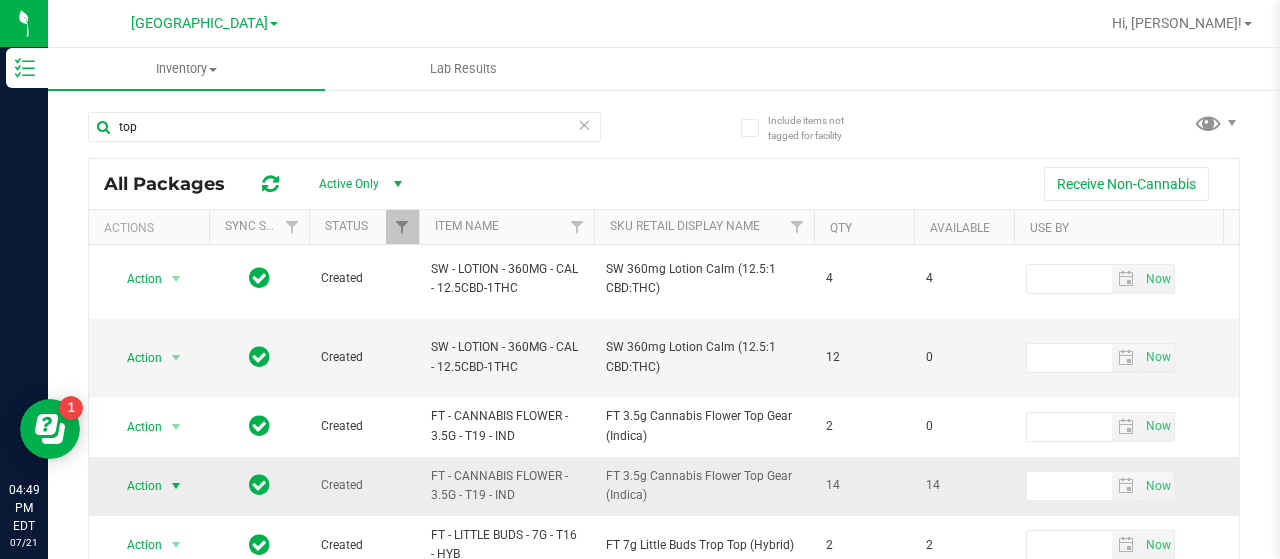 click on "Action" at bounding box center (136, 486) 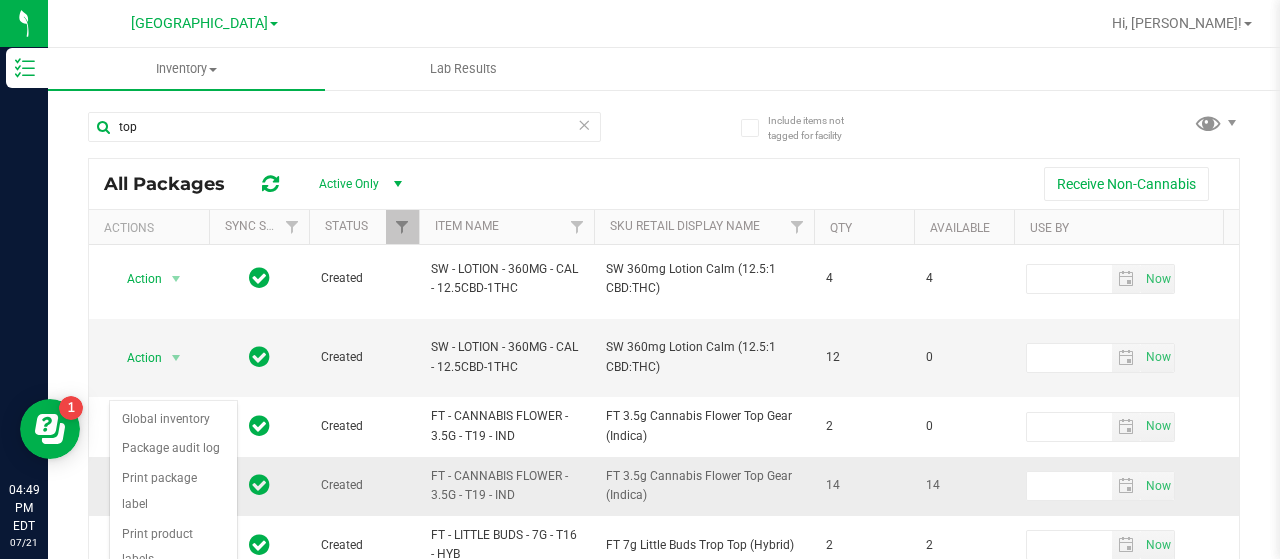 click on "FT - CANNABIS FLOWER - 3.5G - T19 - IND" at bounding box center [506, 486] 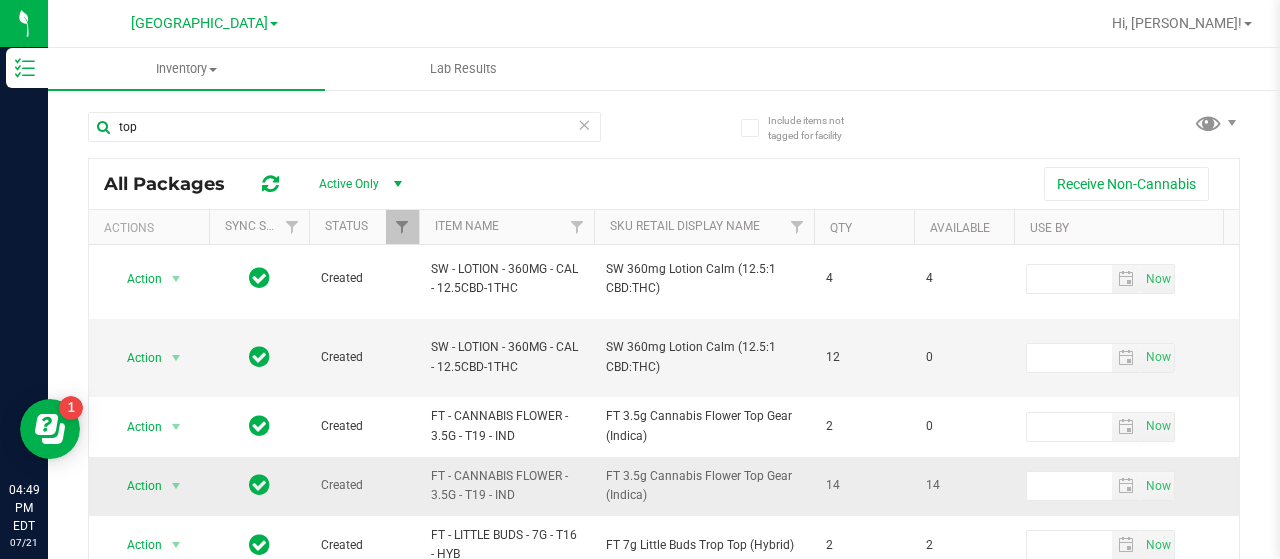 drag, startPoint x: 790, startPoint y: 377, endPoint x: 558, endPoint y: 387, distance: 232.21542 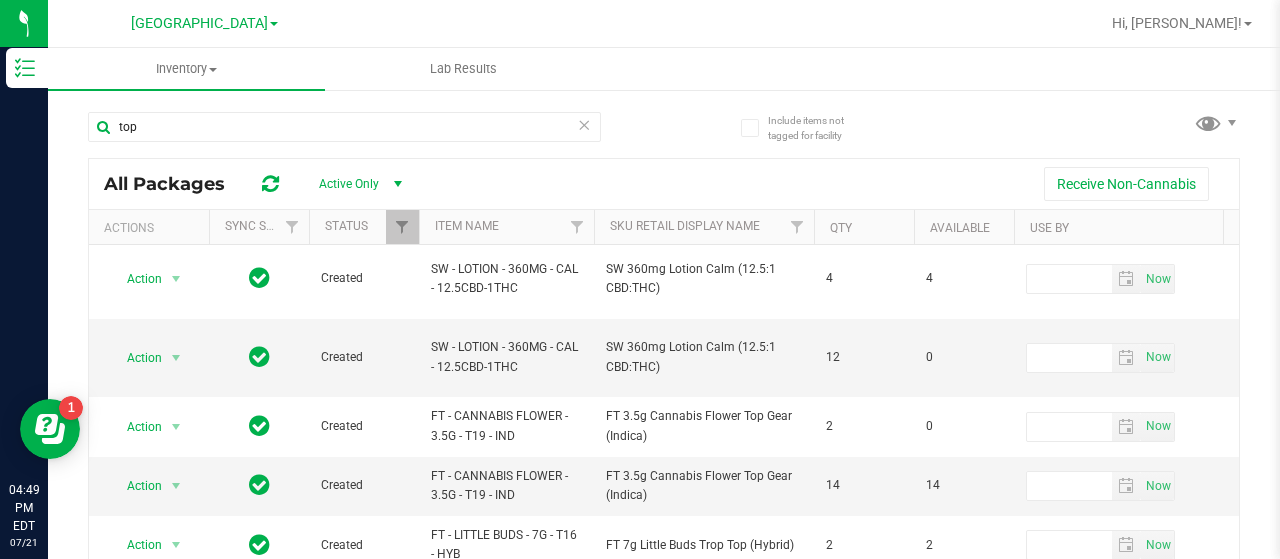 scroll, scrollTop: 100, scrollLeft: 0, axis: vertical 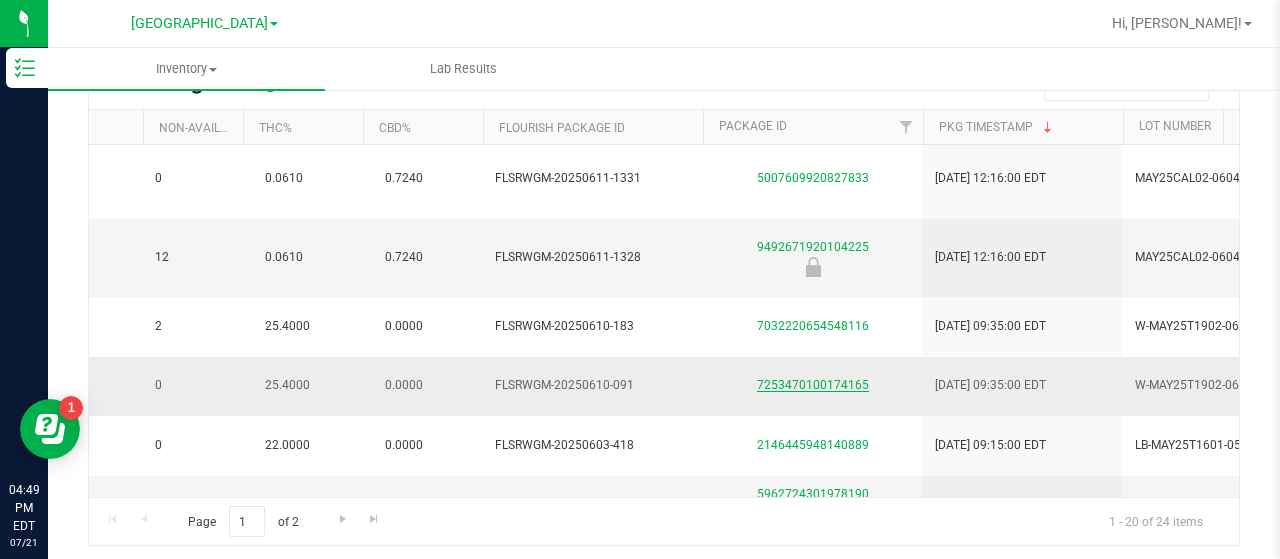 click on "7253470100174165" at bounding box center (813, 385) 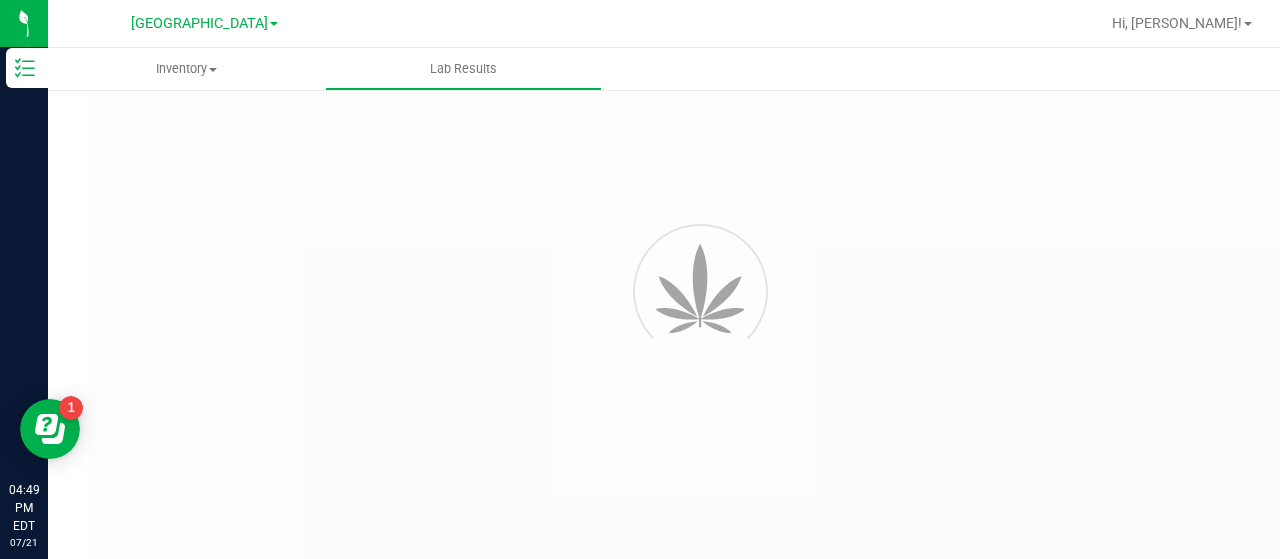 scroll, scrollTop: 0, scrollLeft: 0, axis: both 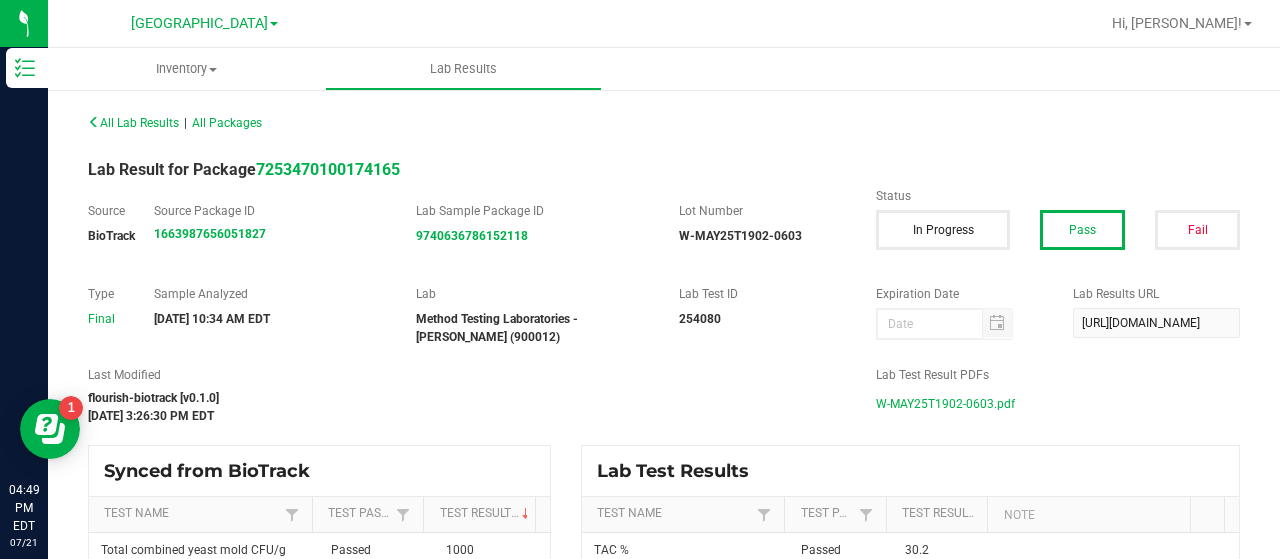 click on "W-MAY25T1902-0603.pdf" at bounding box center [945, 404] 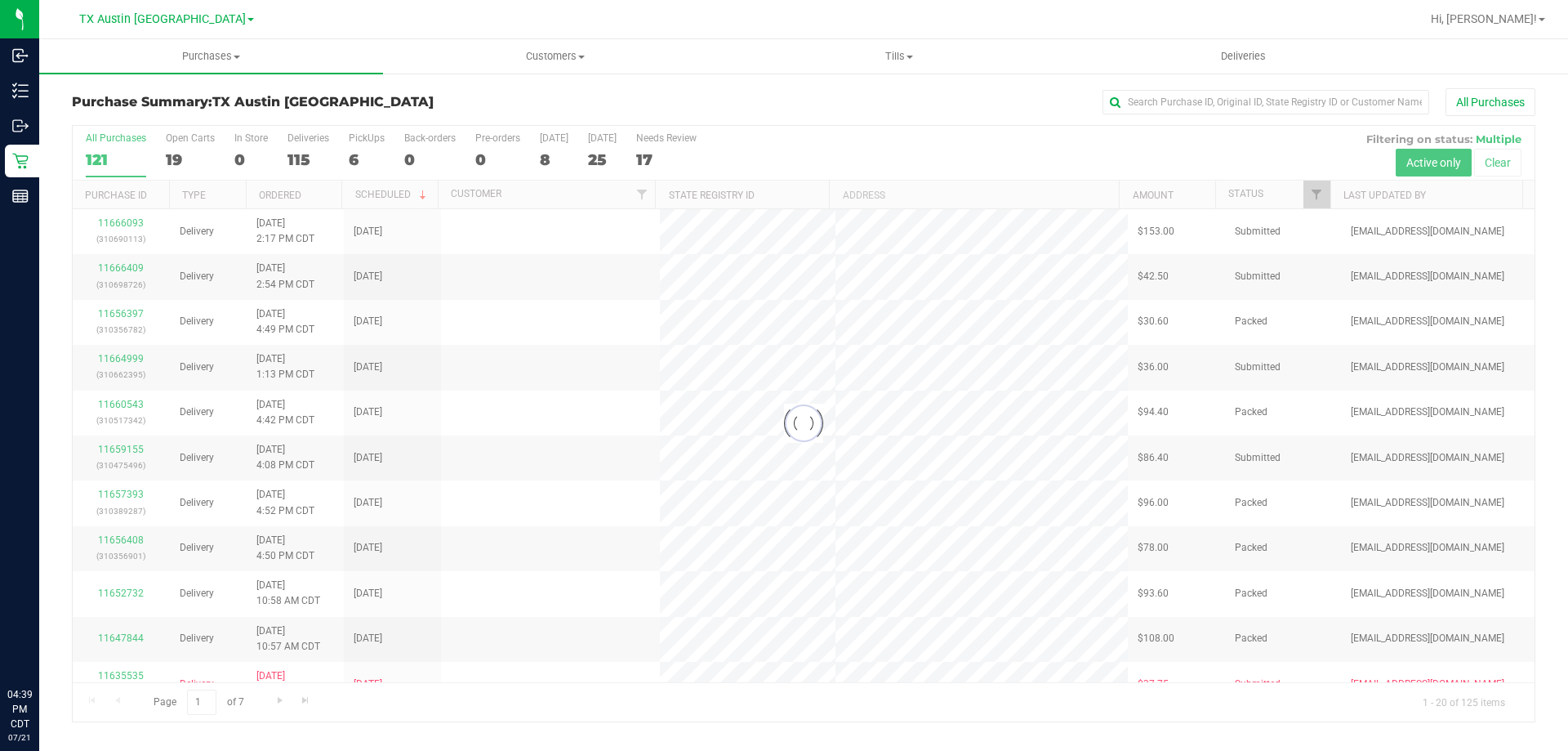 scroll, scrollTop: 0, scrollLeft: 0, axis: both 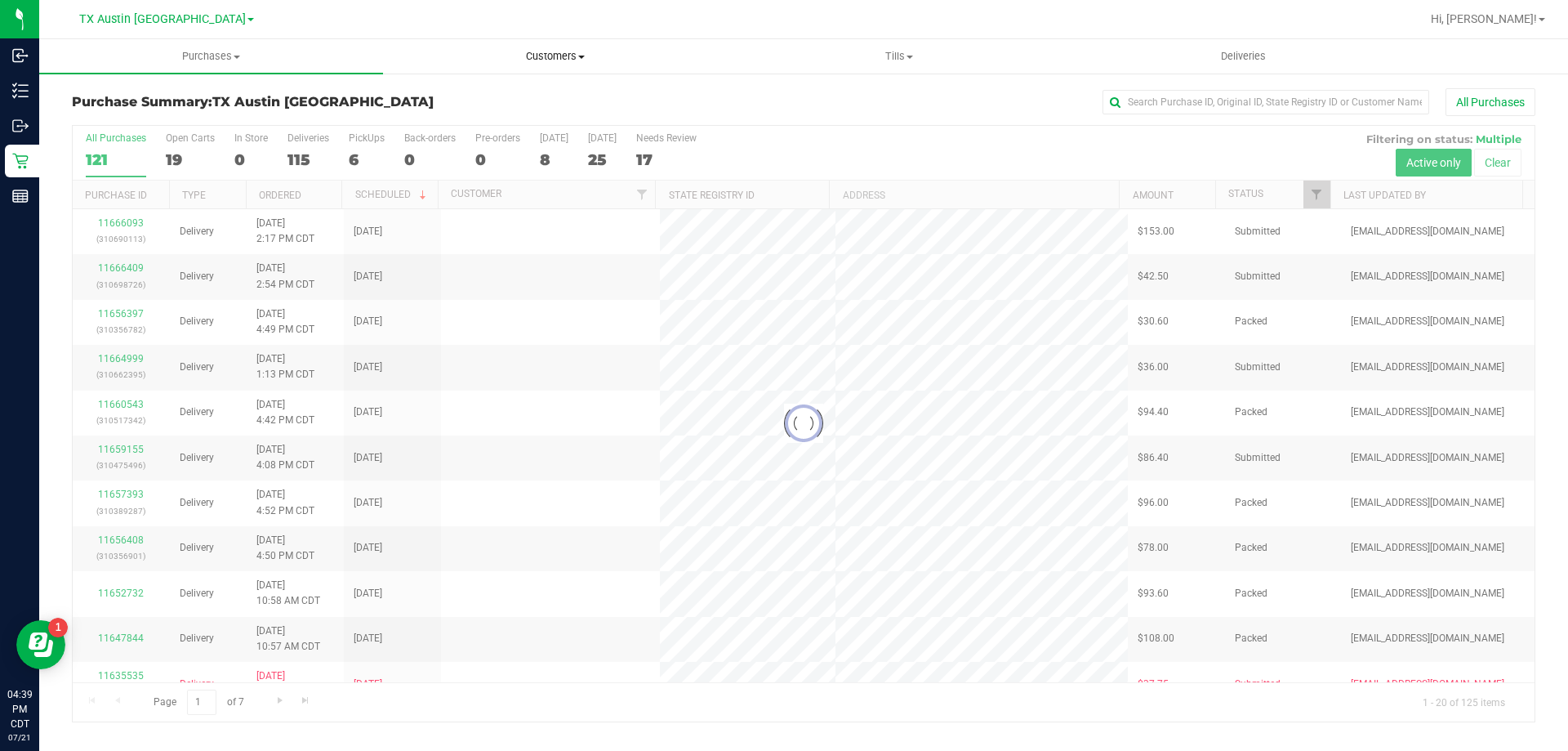 click on "Customers" at bounding box center (555, 56) 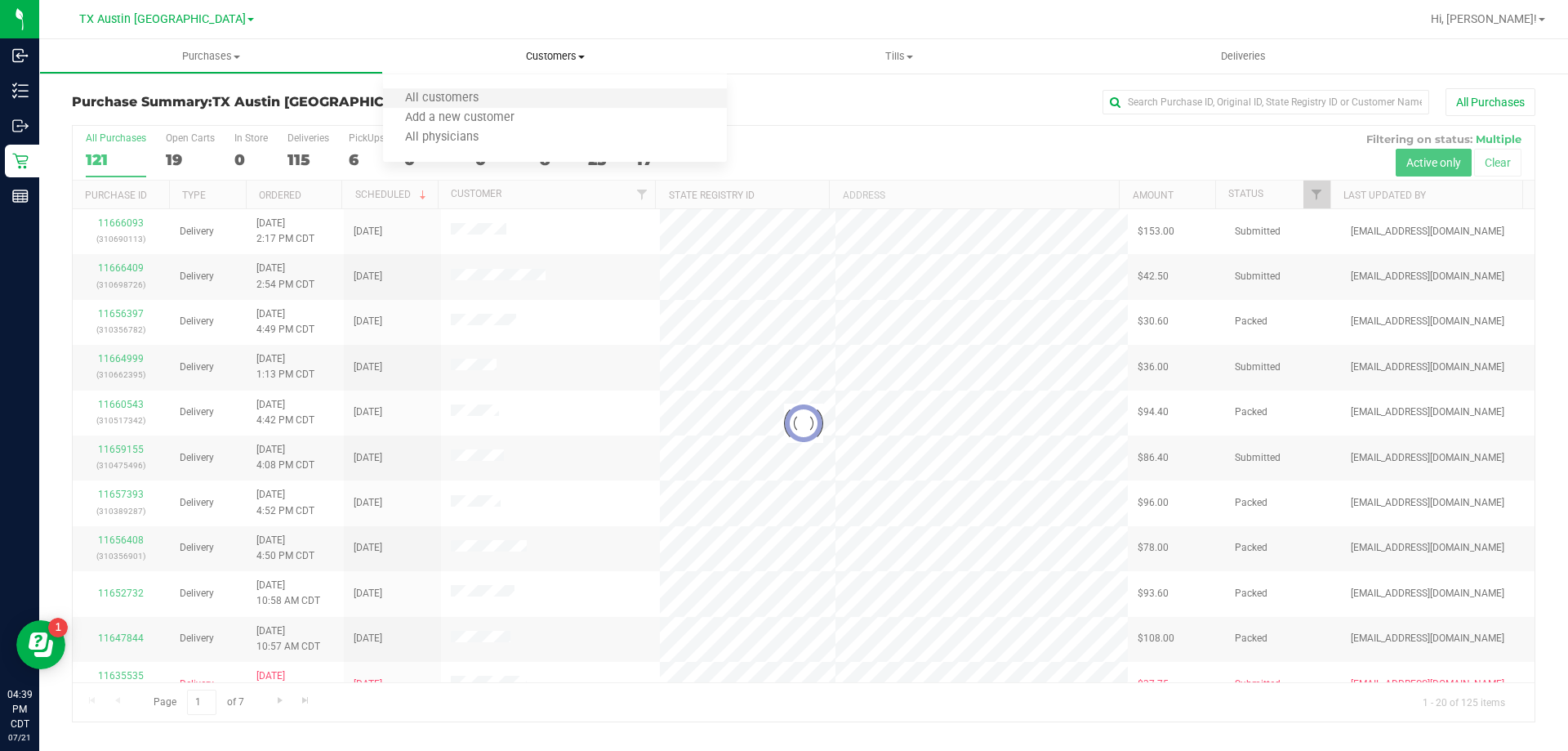 click on "All customers" at bounding box center [555, 99] 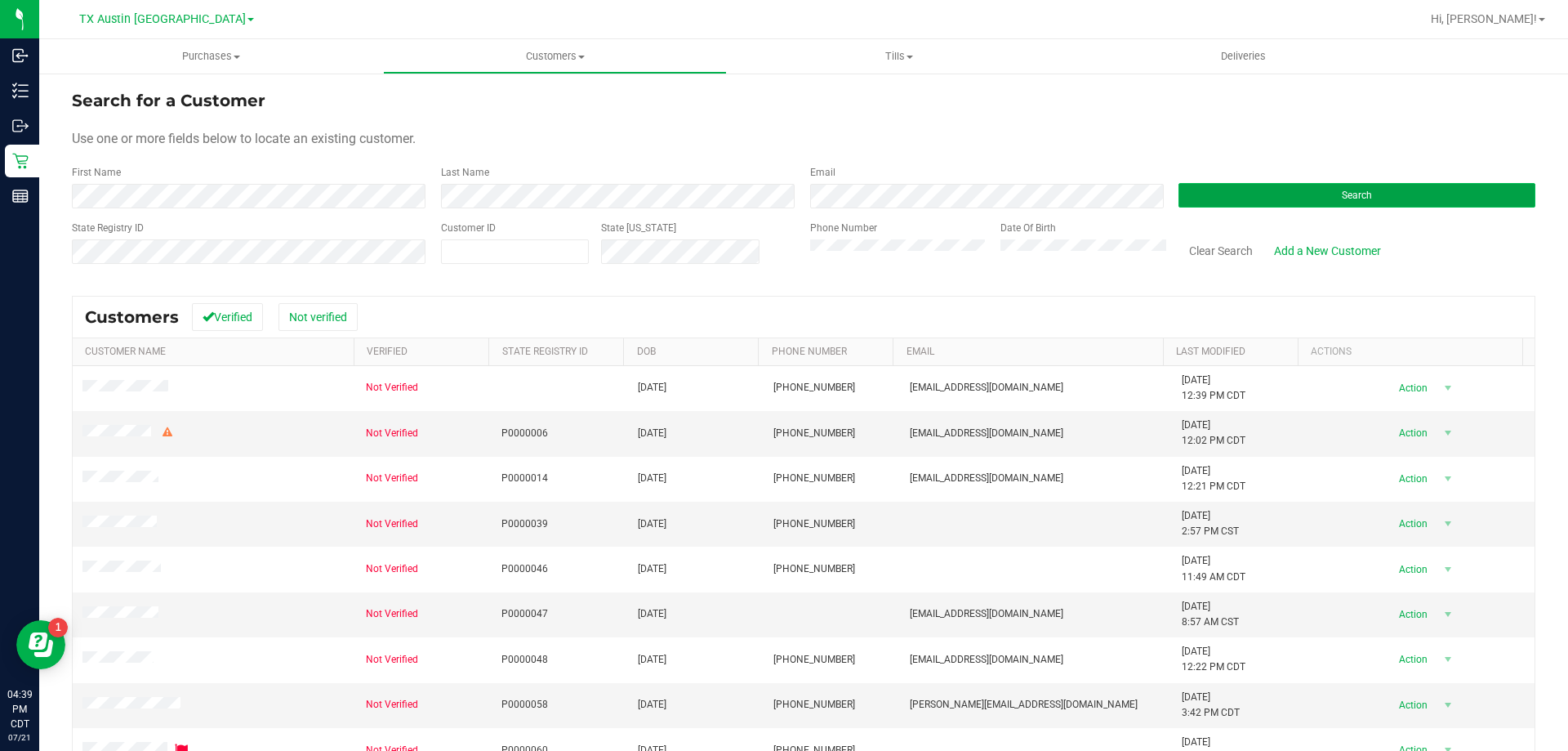 click on "Search" at bounding box center (1356, 195) 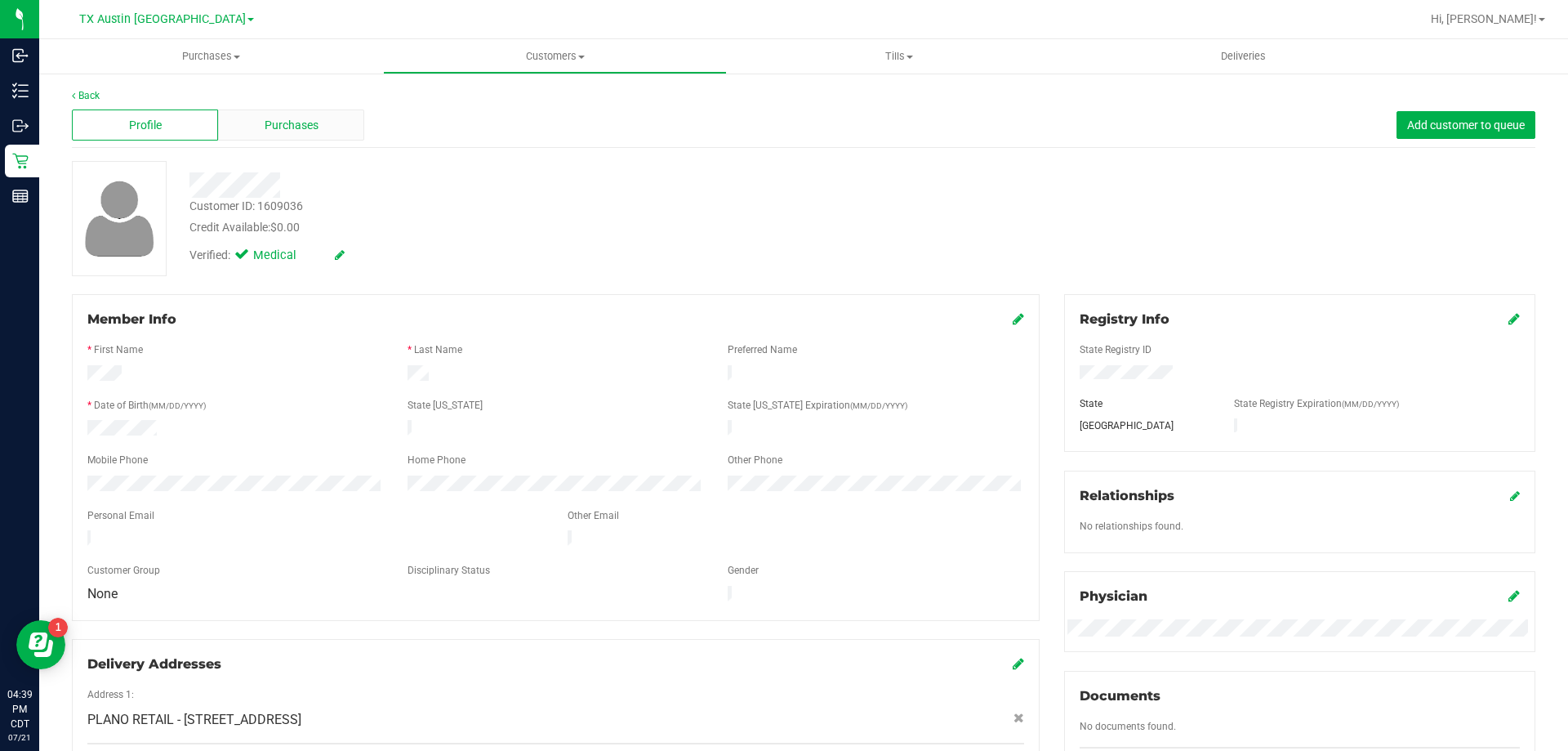 click on "Purchases" at bounding box center (292, 125) 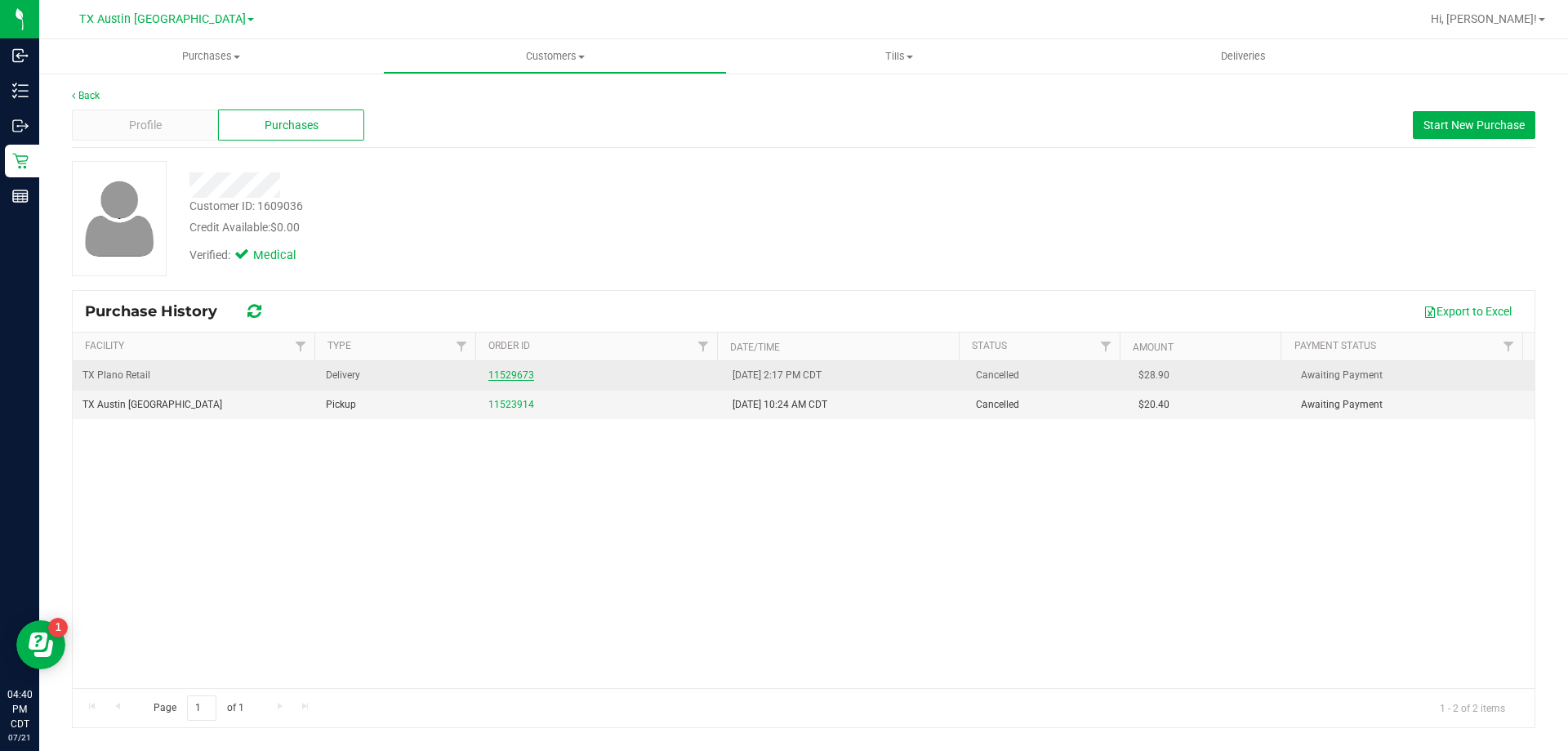 click on "11529673" at bounding box center [511, 375] 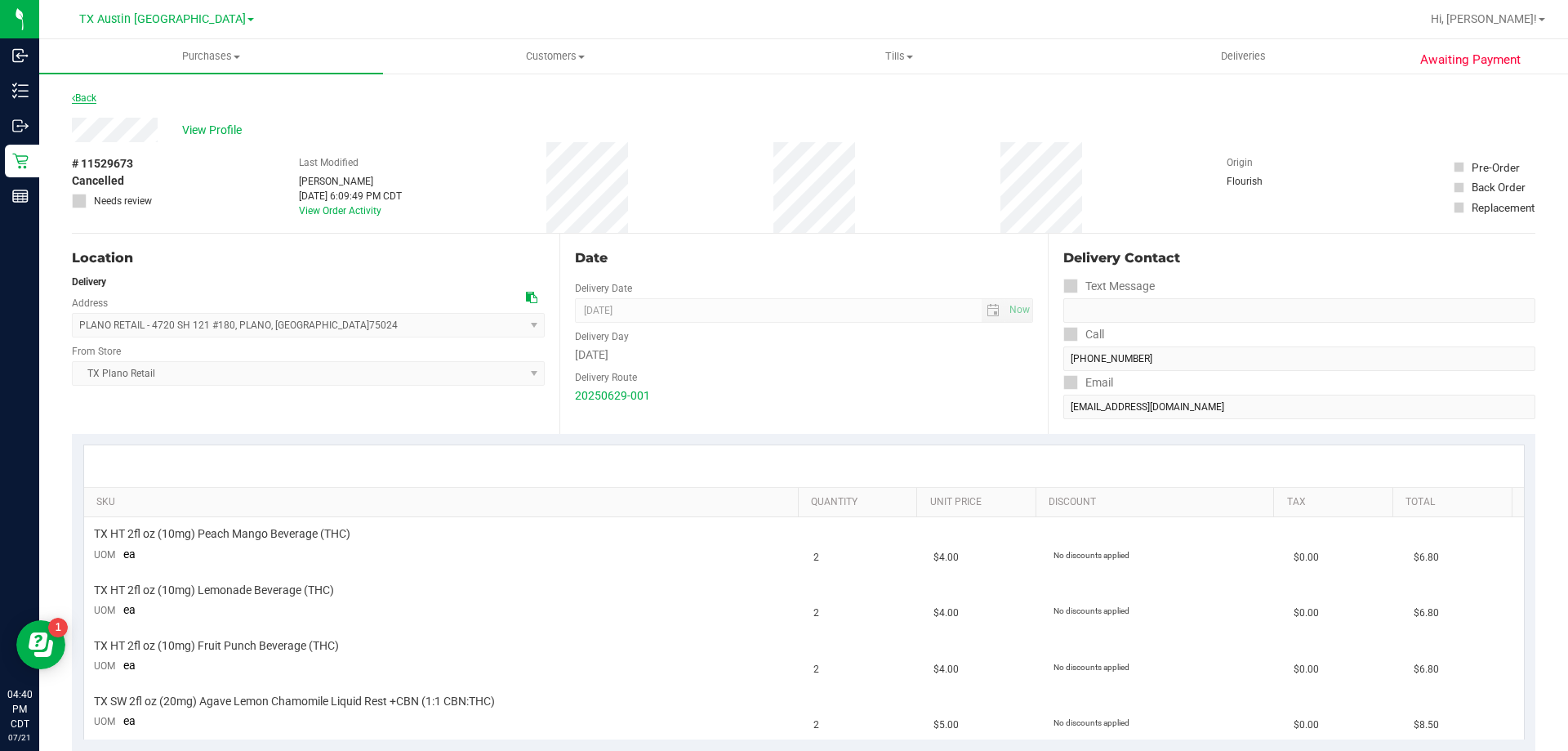 click on "Back" at bounding box center (84, 98) 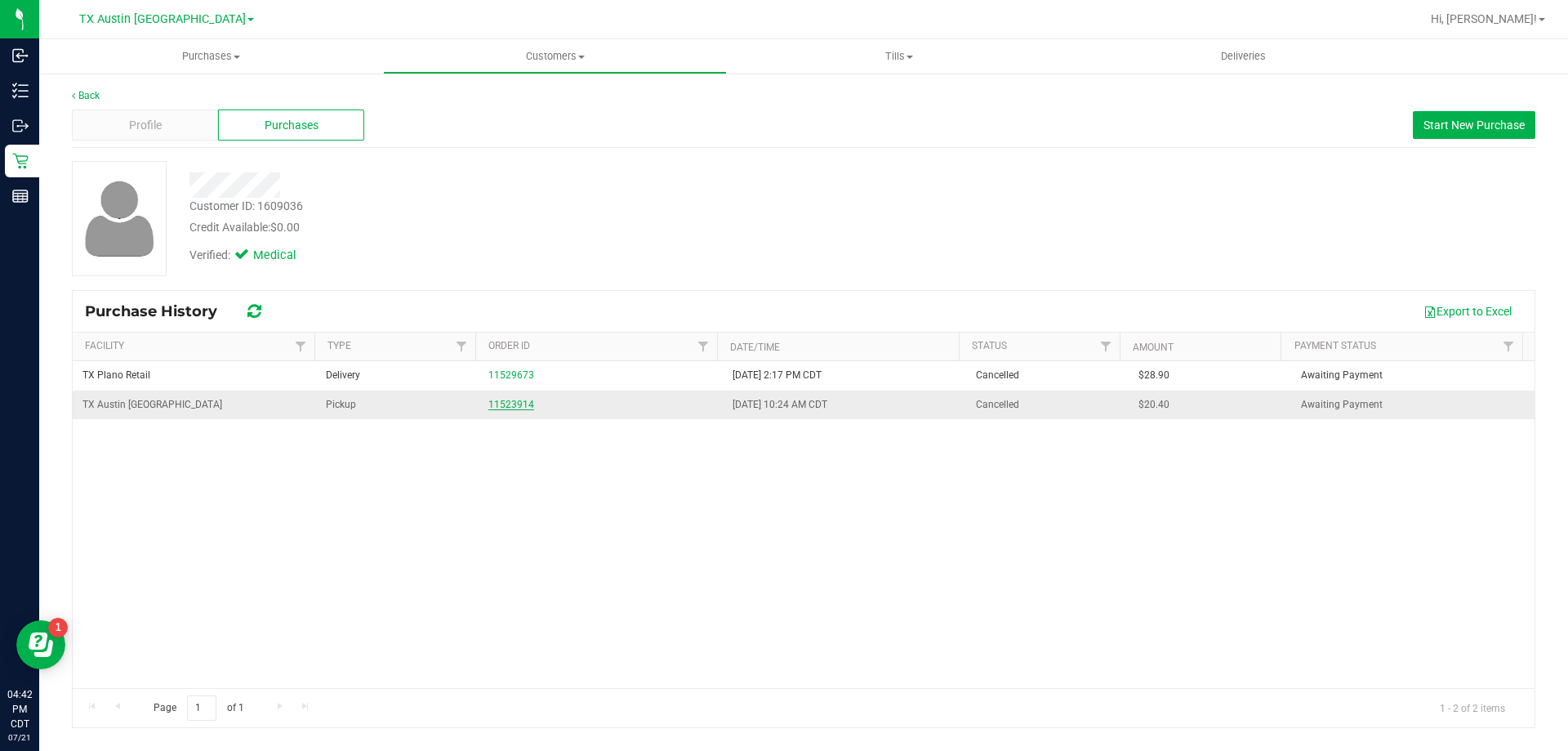 click on "11523914" at bounding box center (511, 405) 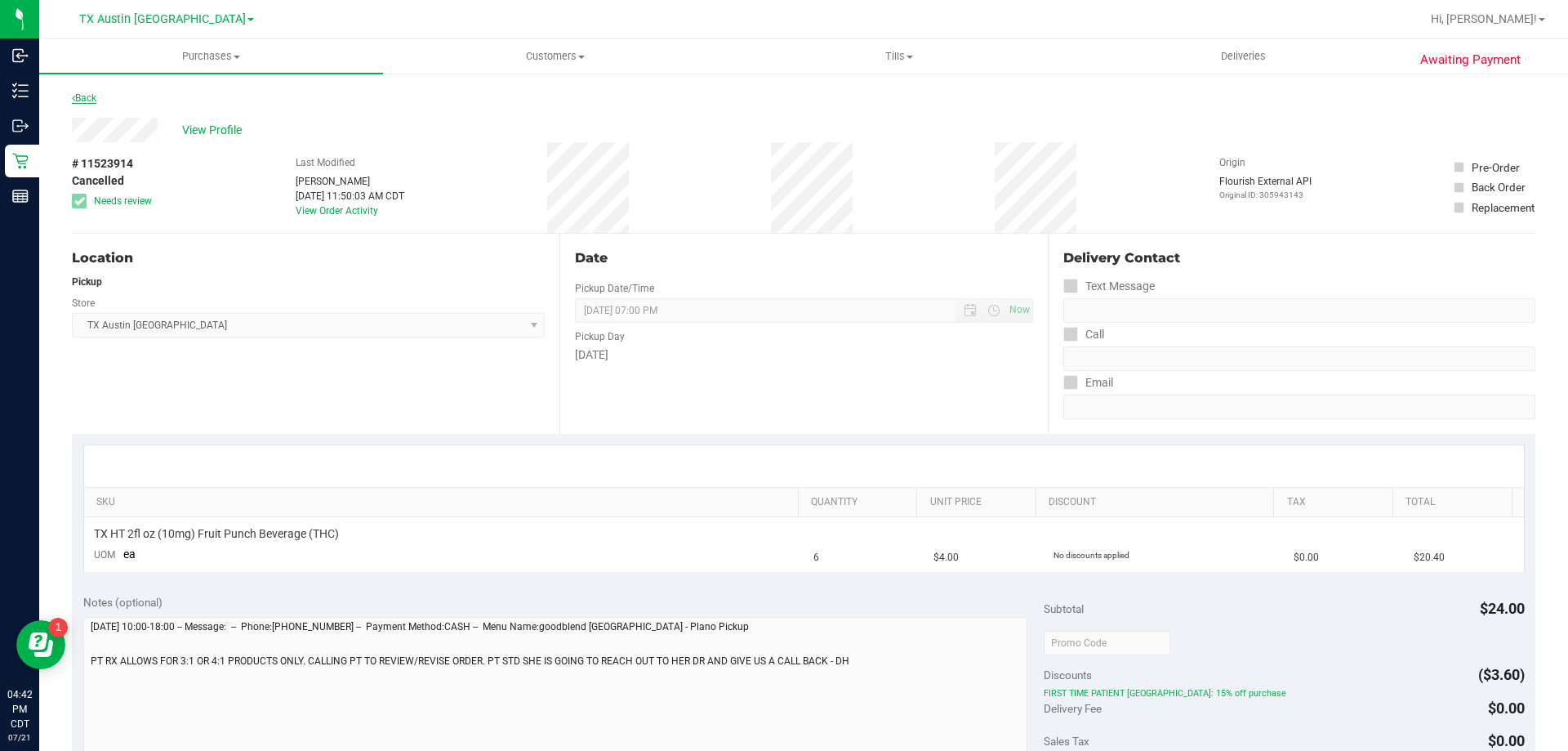 click on "Back" at bounding box center [84, 98] 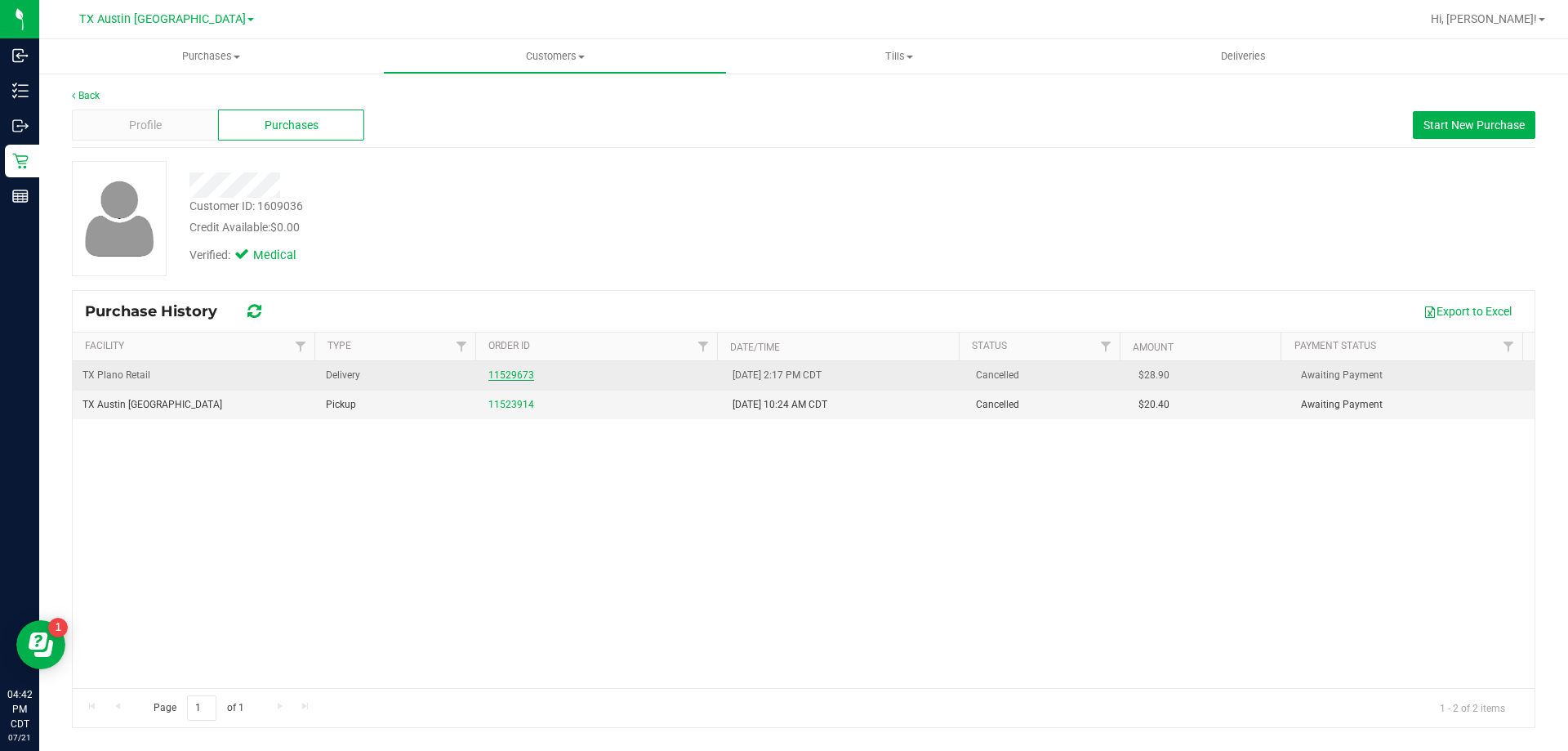 click on "11529673" at bounding box center [511, 375] 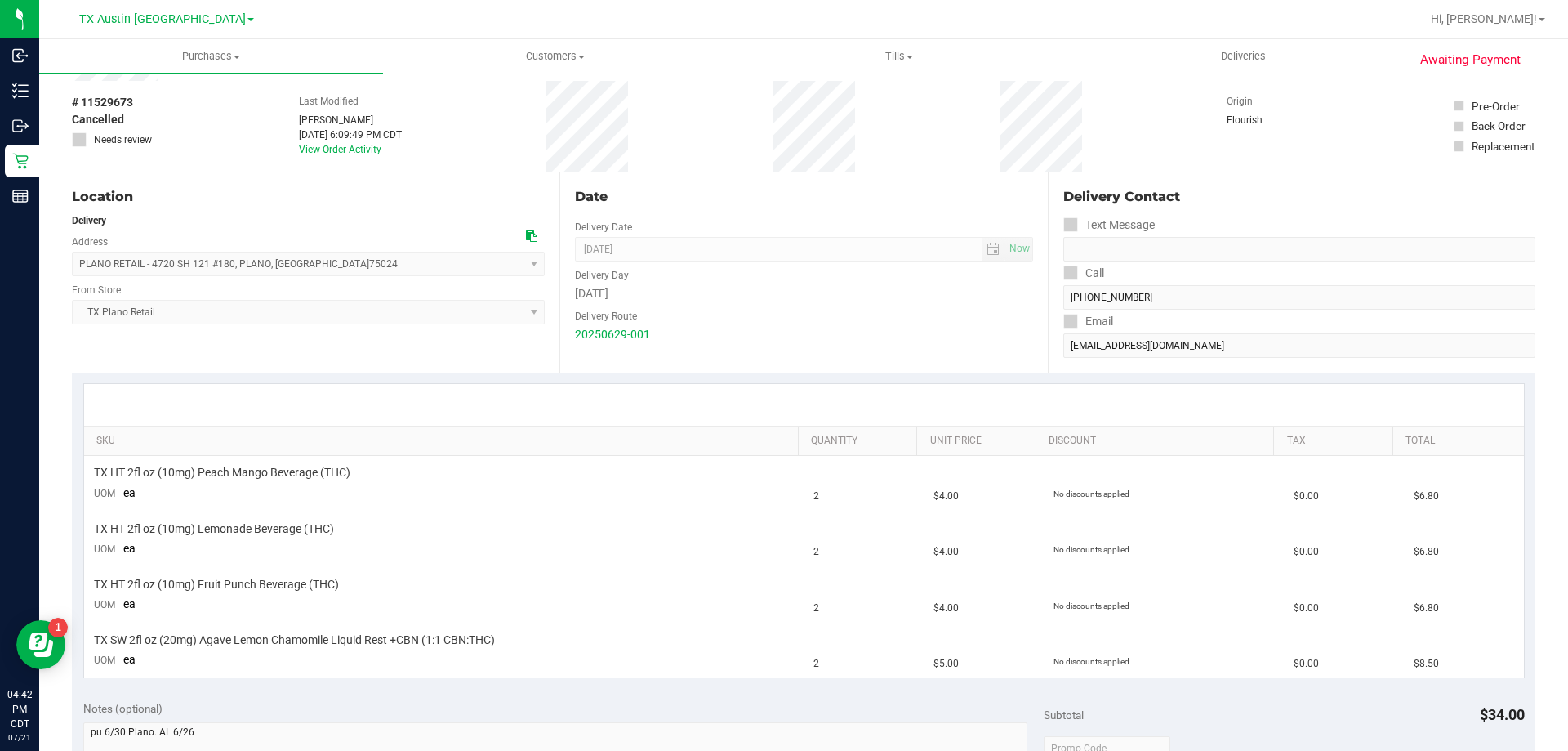 scroll, scrollTop: 0, scrollLeft: 0, axis: both 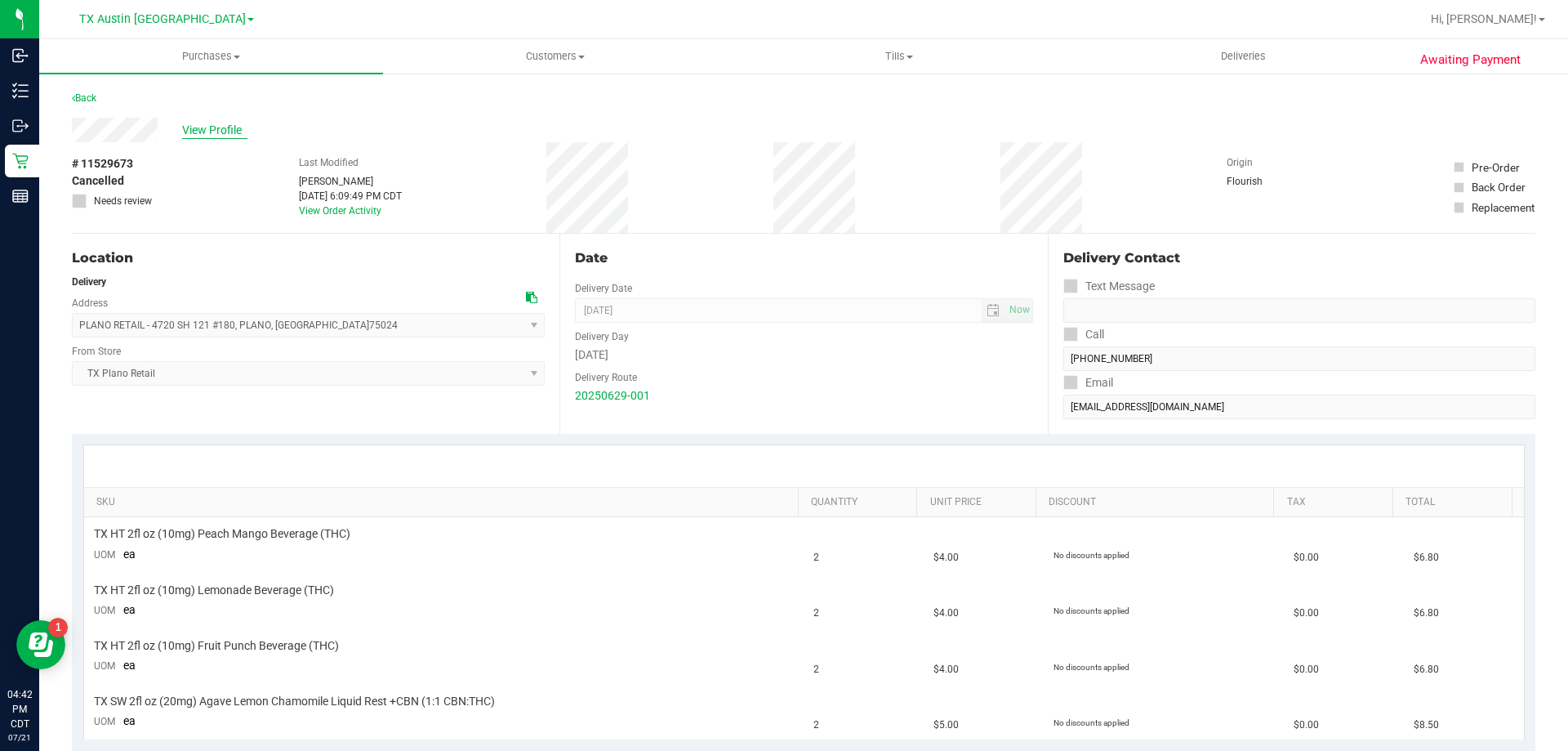 click on "View Profile" at bounding box center (215, 130) 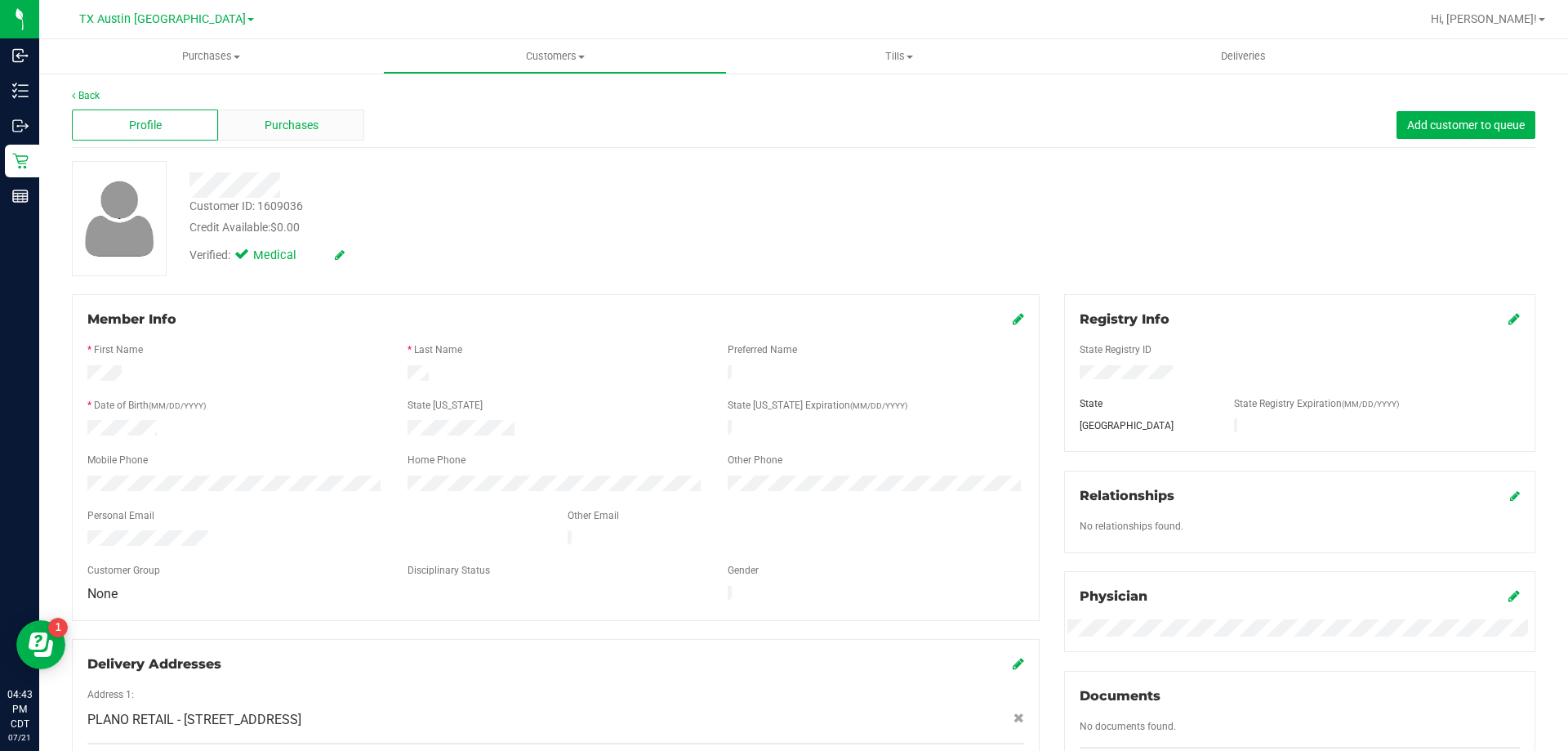 click on "Purchases" at bounding box center [292, 125] 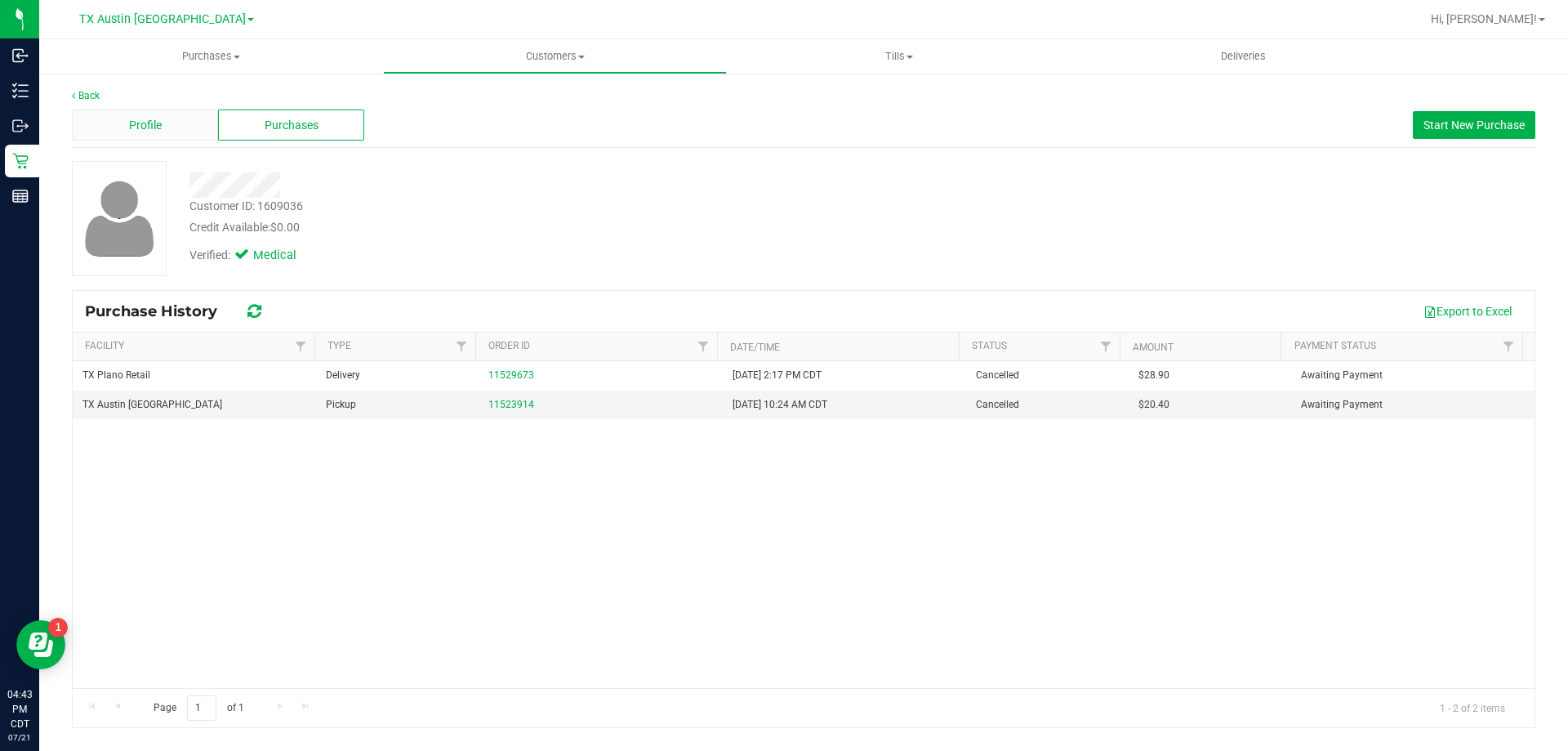 click on "Profile" at bounding box center [145, 125] 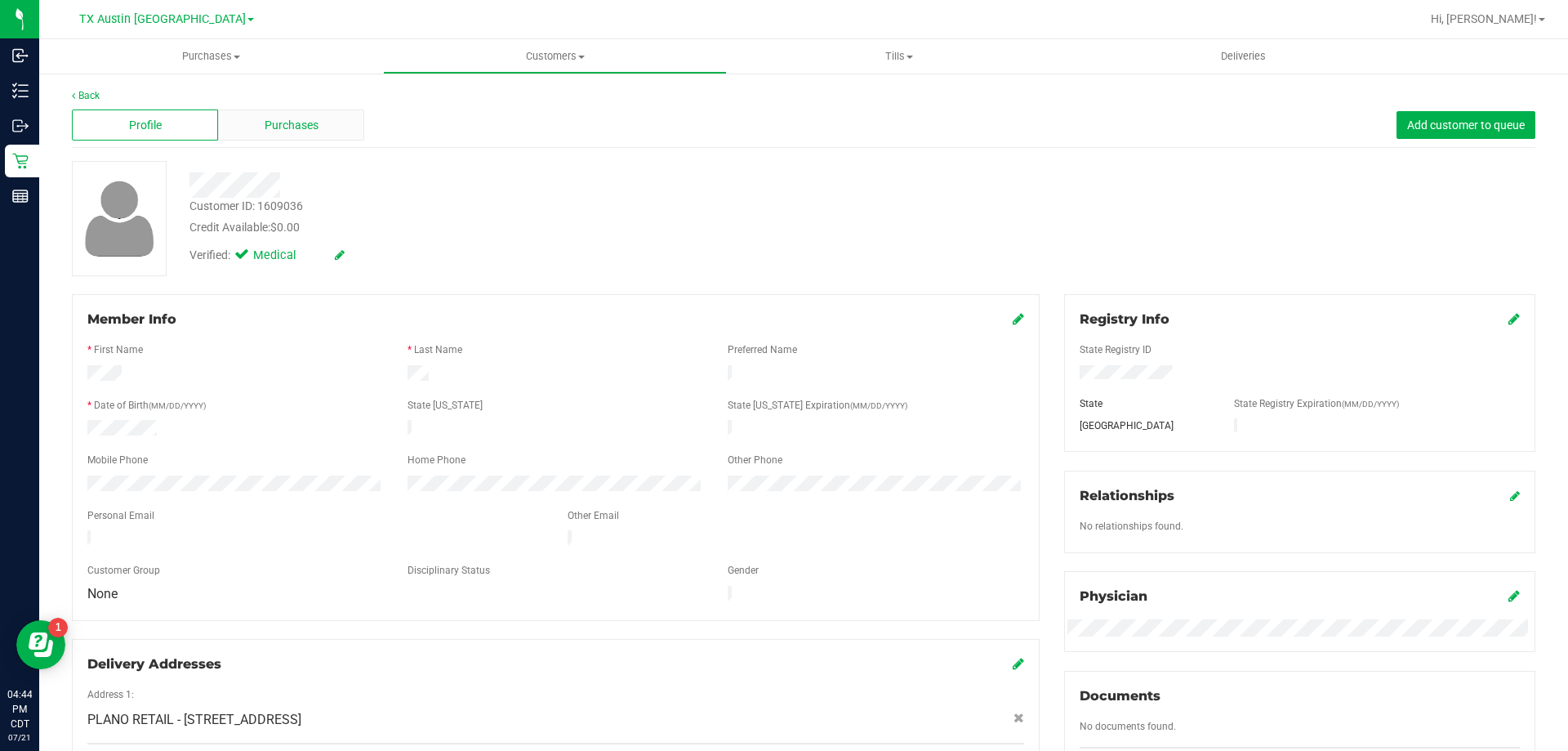 click on "Purchases" at bounding box center [291, 125] 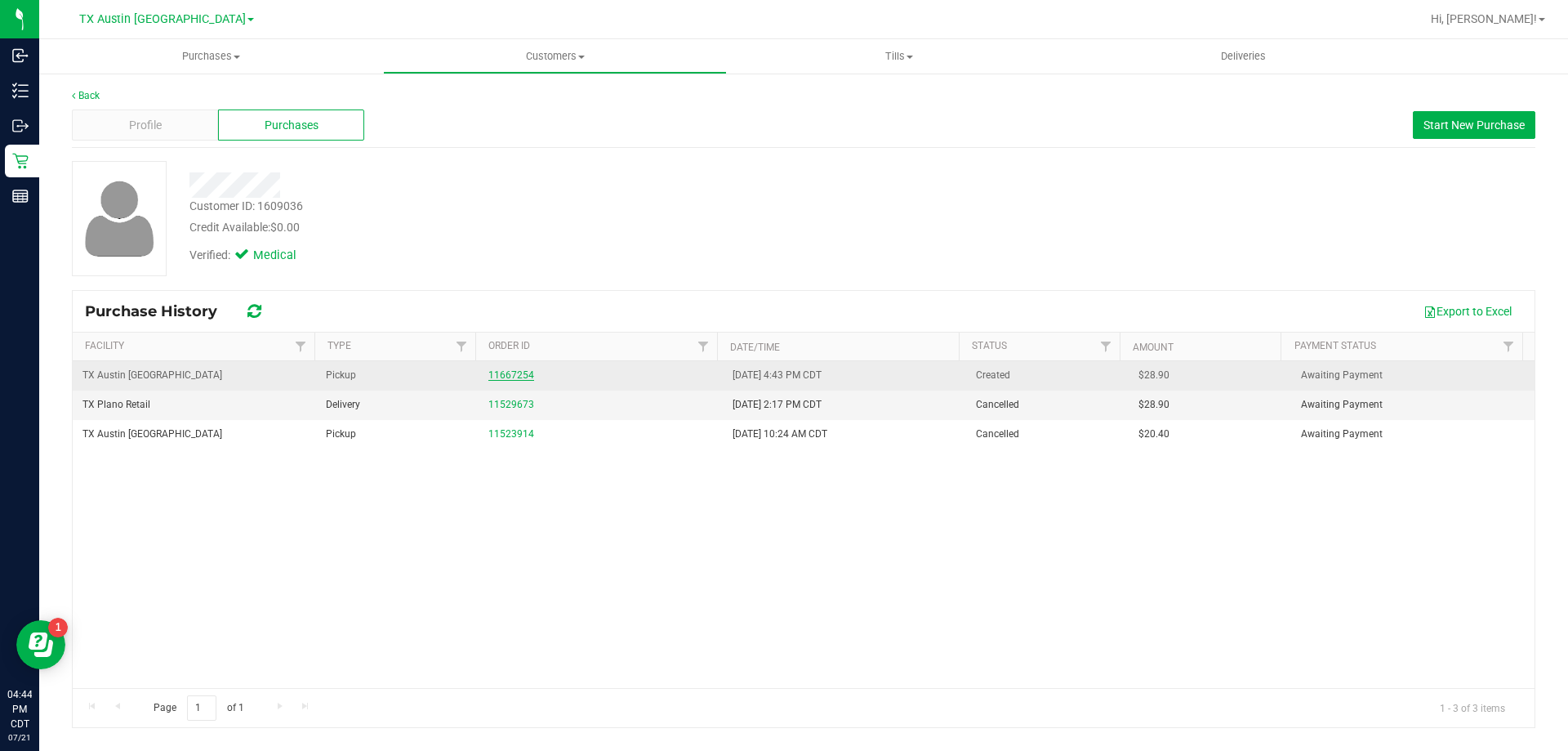 click on "11667254" at bounding box center (511, 375) 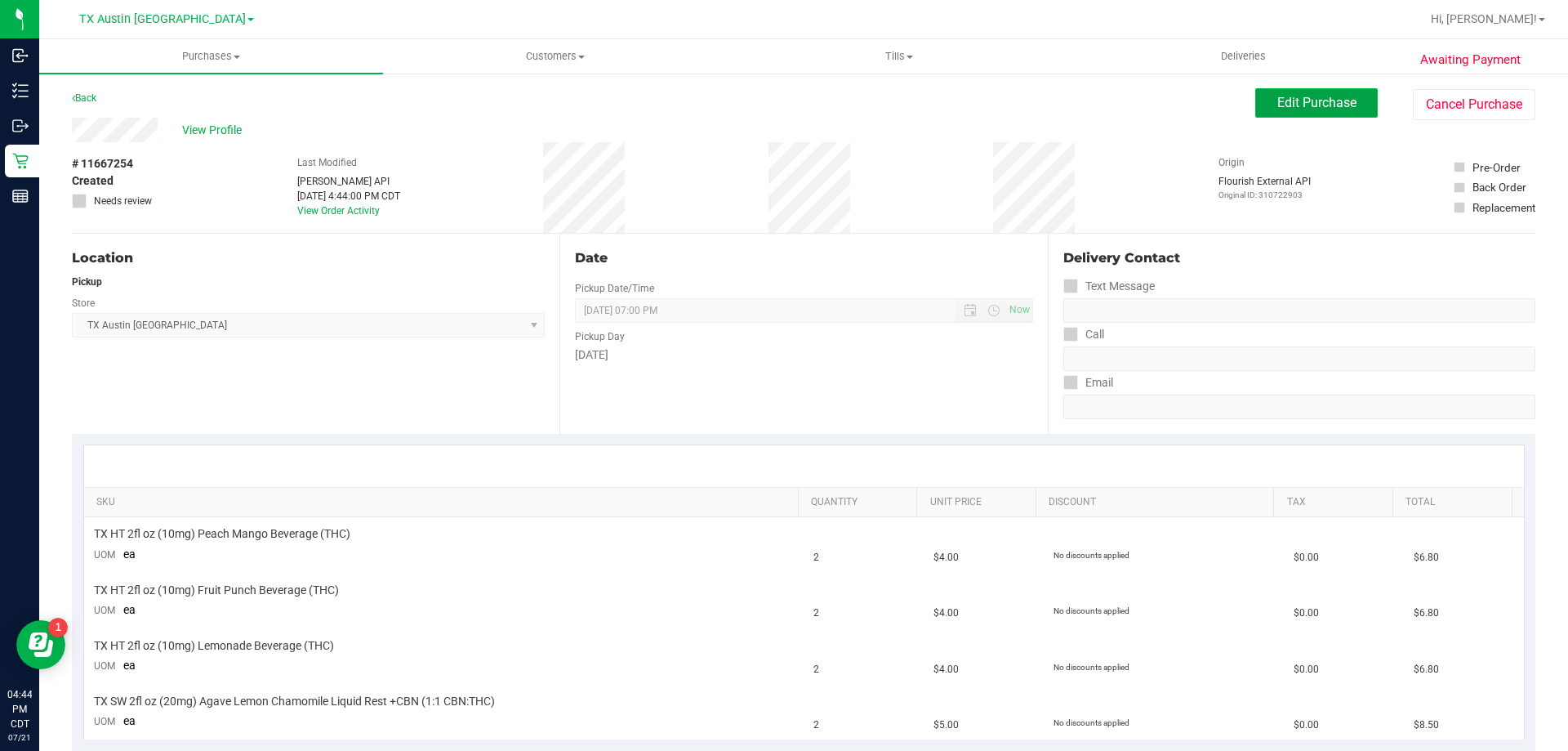 click on "Edit Purchase" at bounding box center (1316, 102) 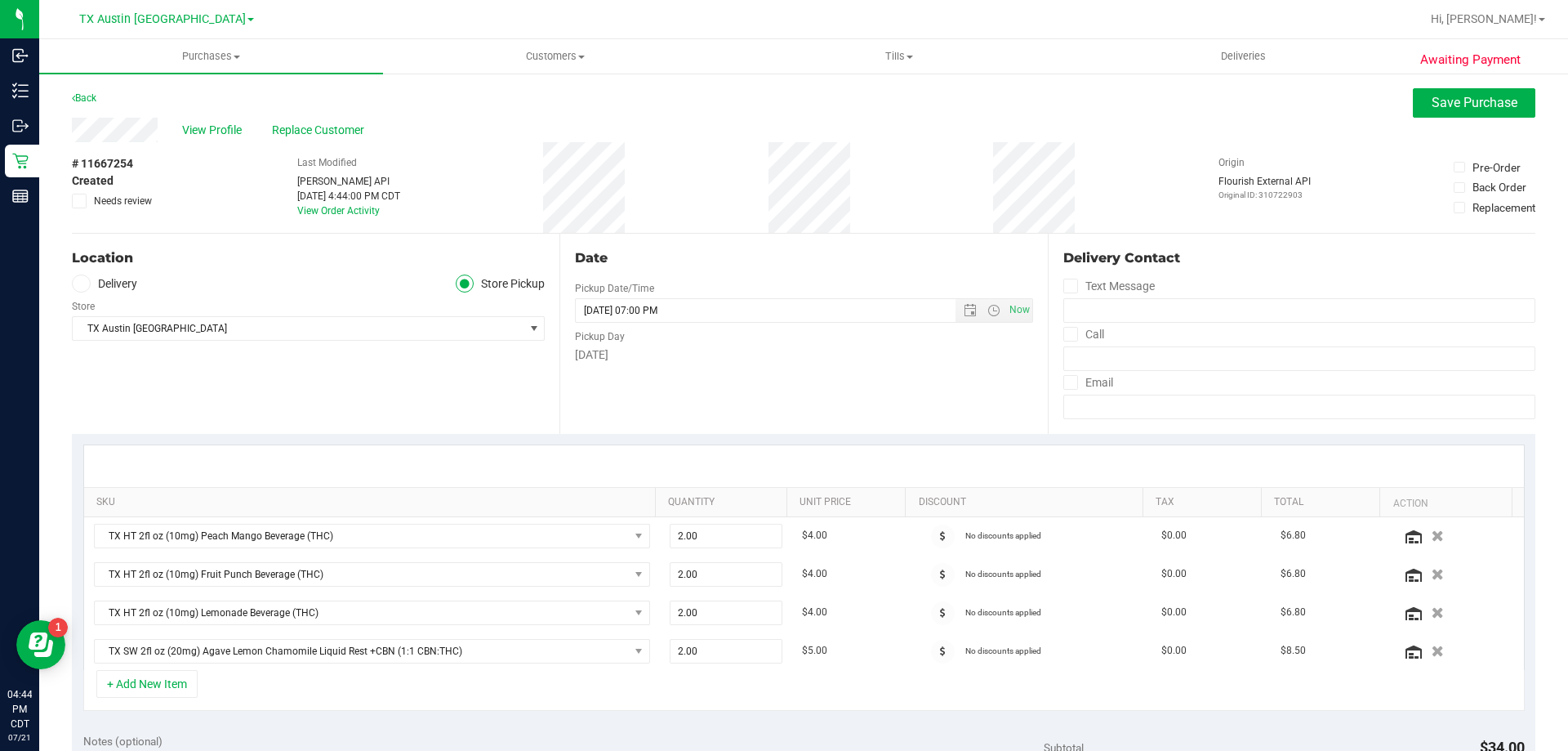 click on "Delivery" at bounding box center [105, 284] 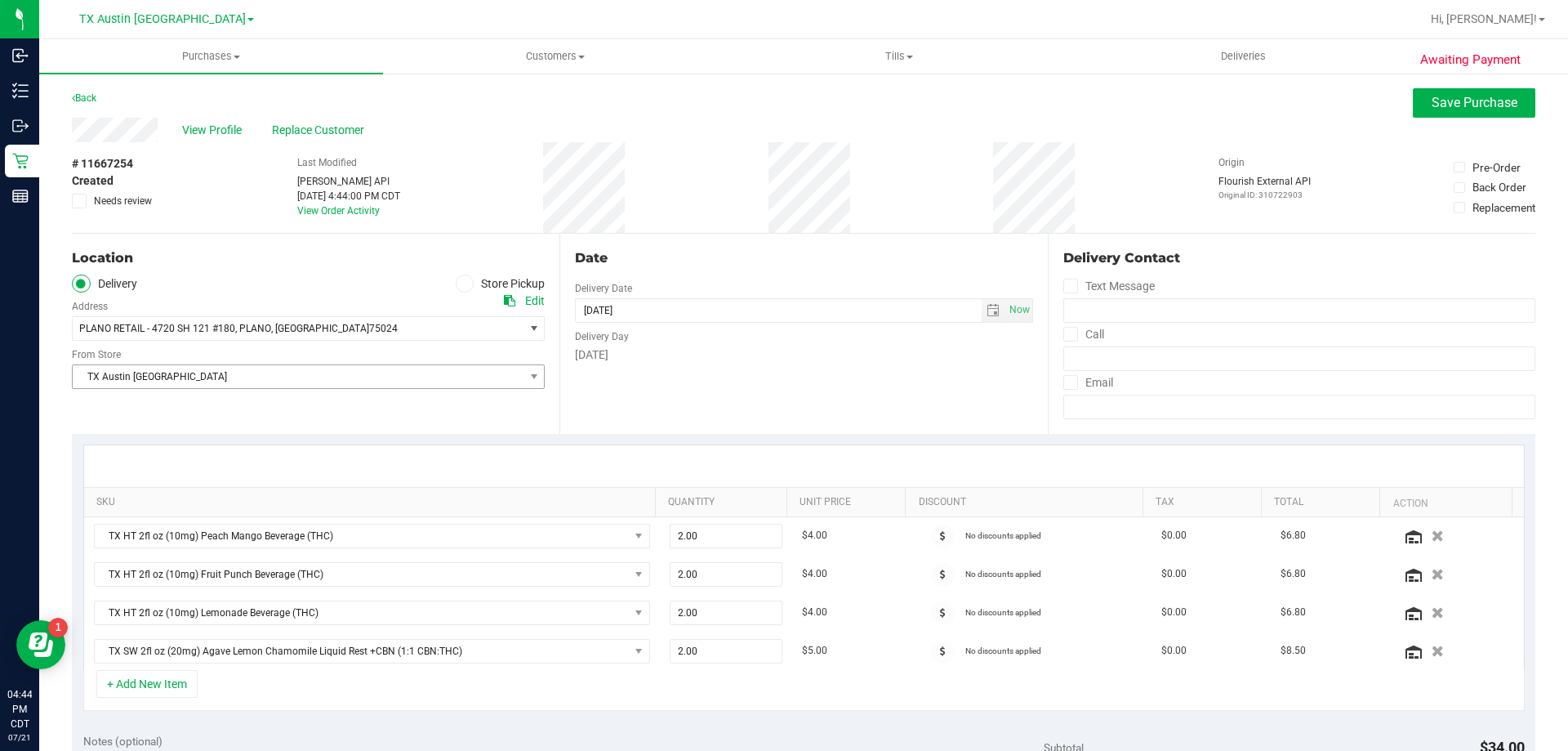 click on "TX Austin [GEOGRAPHIC_DATA]" at bounding box center [298, 377] 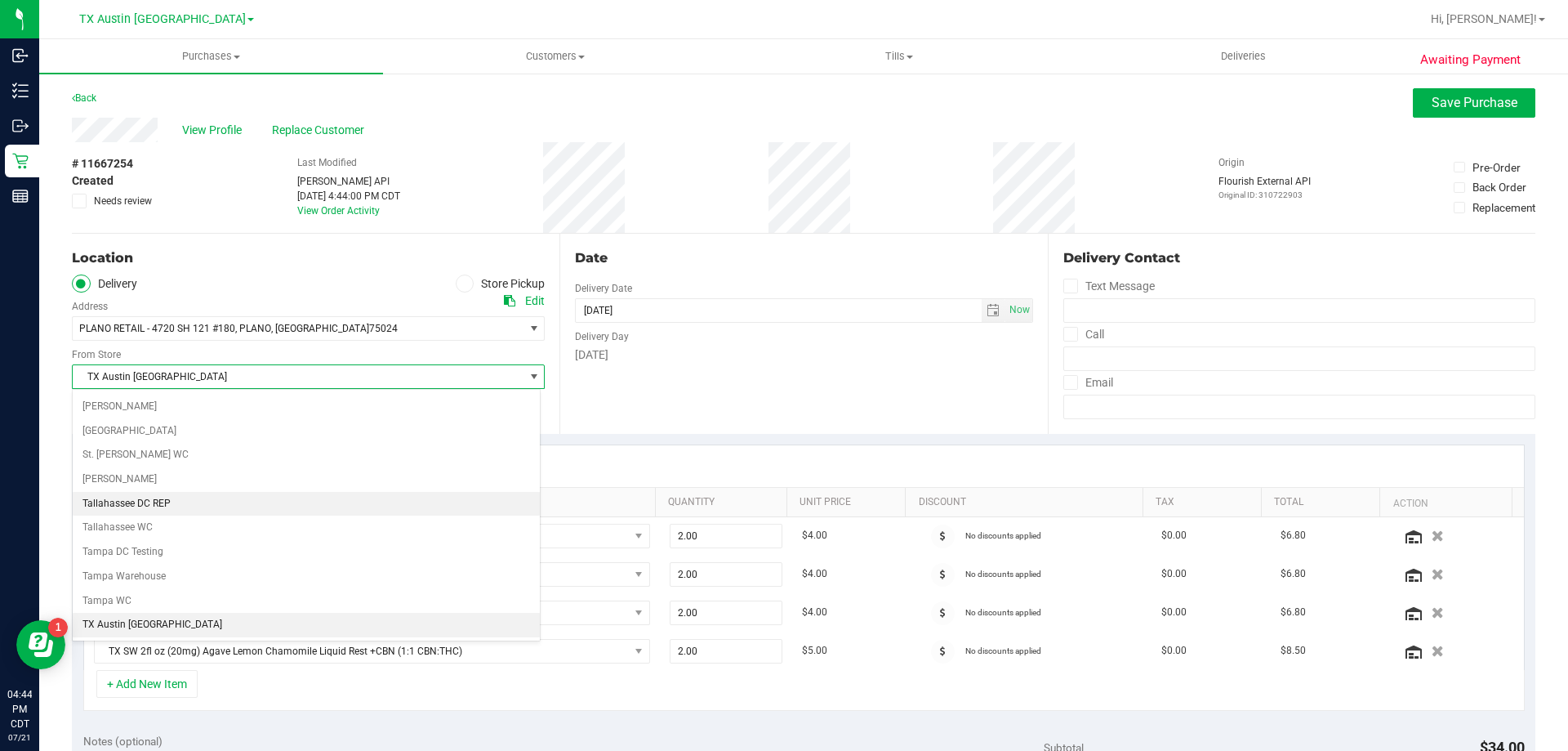 scroll, scrollTop: 1187, scrollLeft: 0, axis: vertical 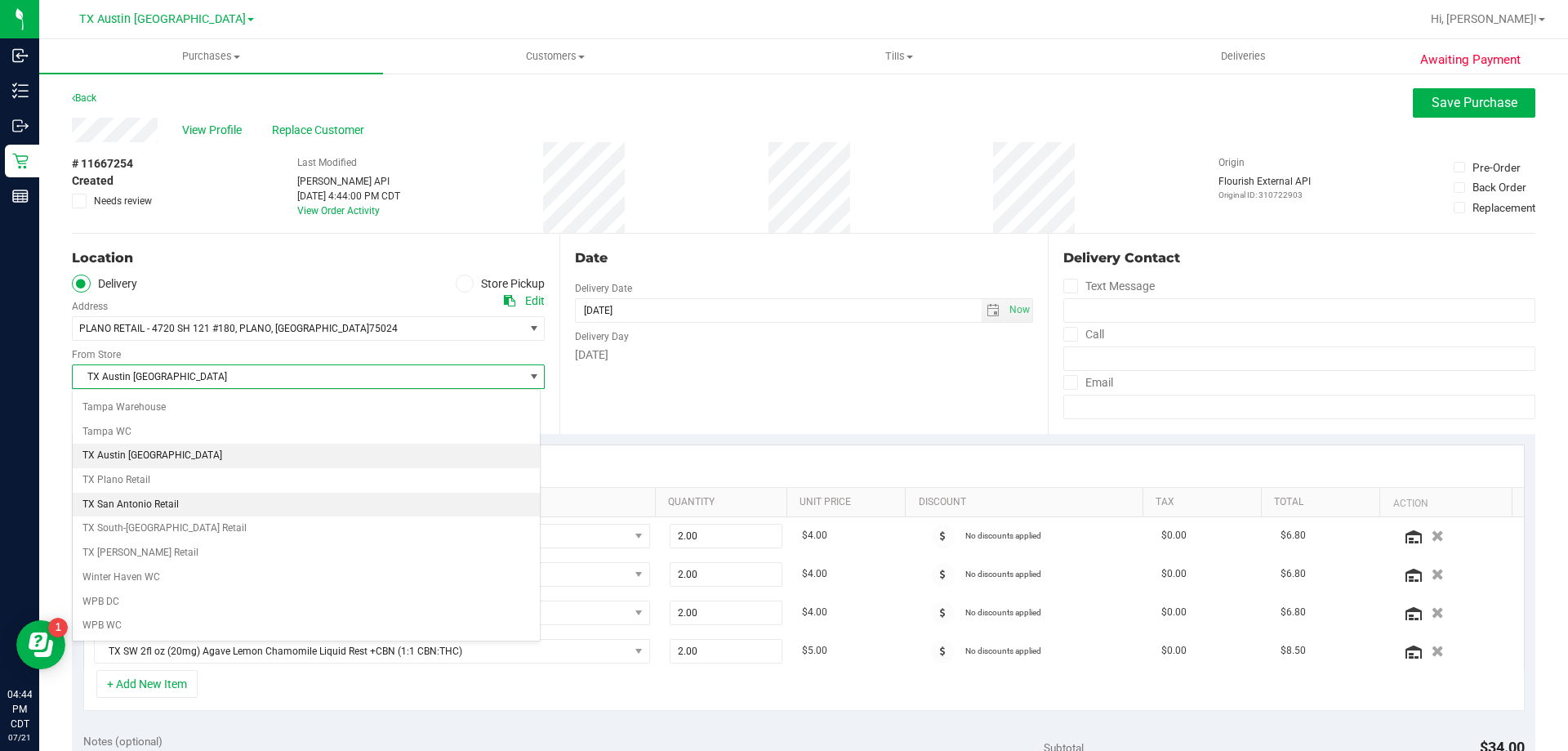 click on "TX San Antonio Retail" at bounding box center [306, 505] 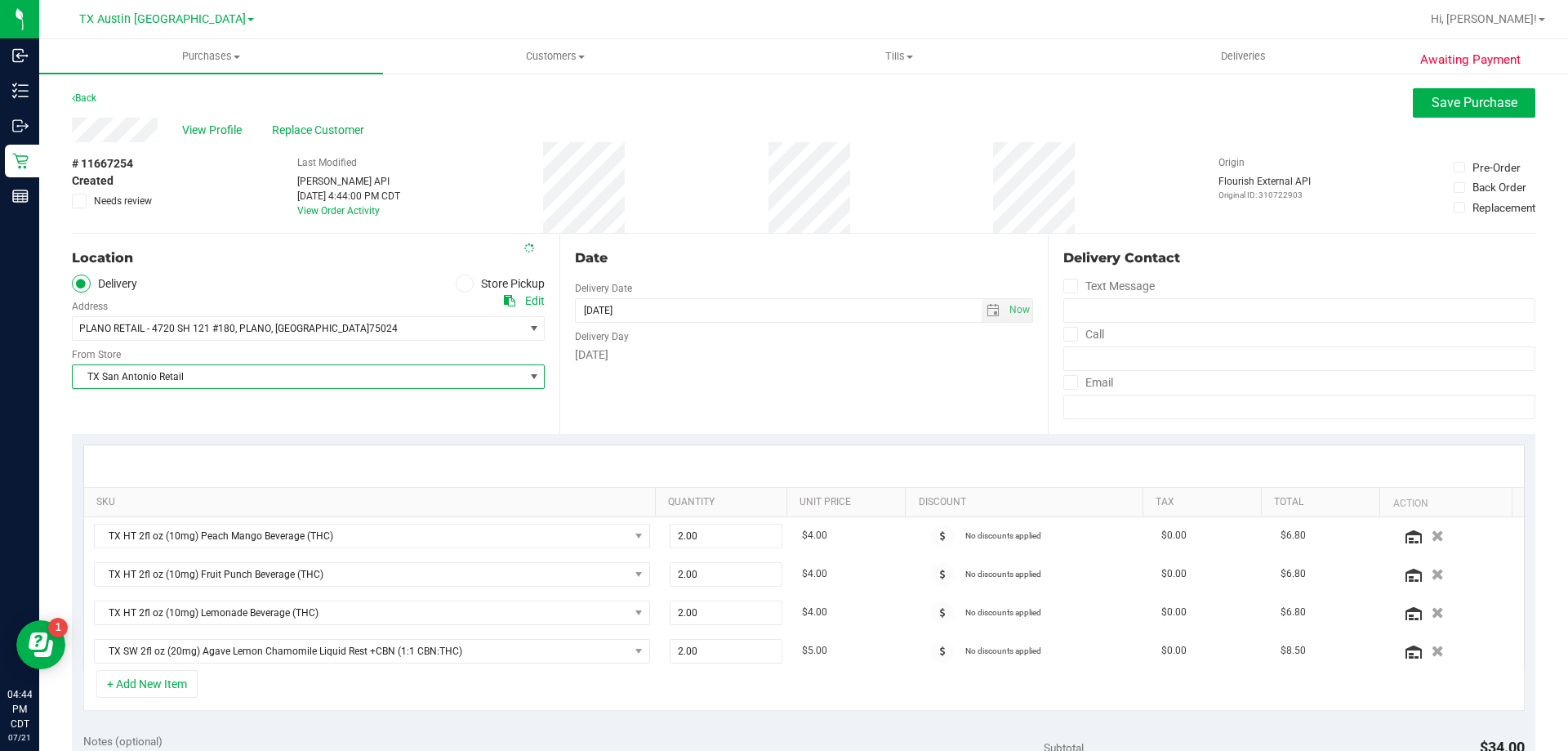 click on "TX San Antonio Retail" at bounding box center (298, 377) 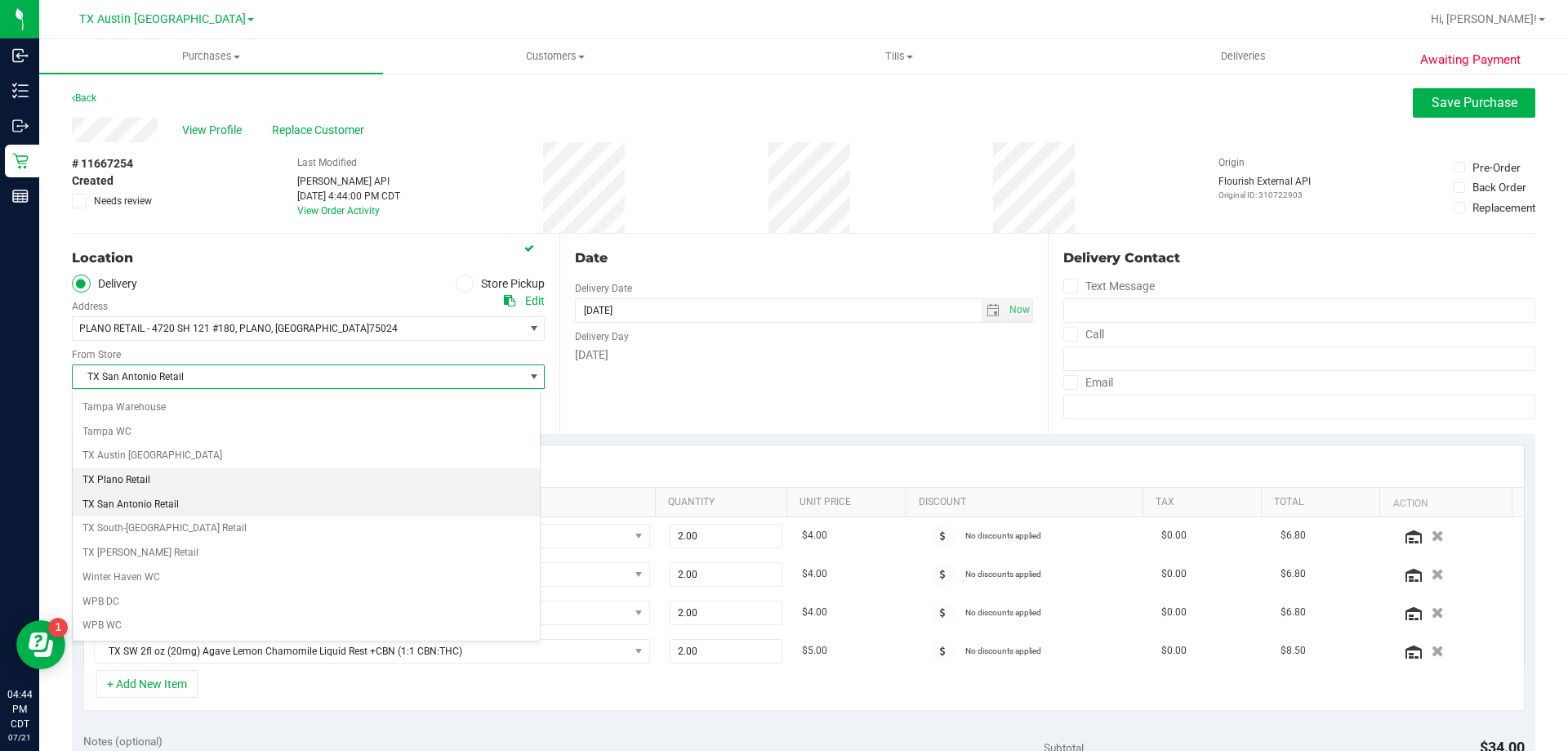 click on "TX Plano Retail" at bounding box center [306, 481] 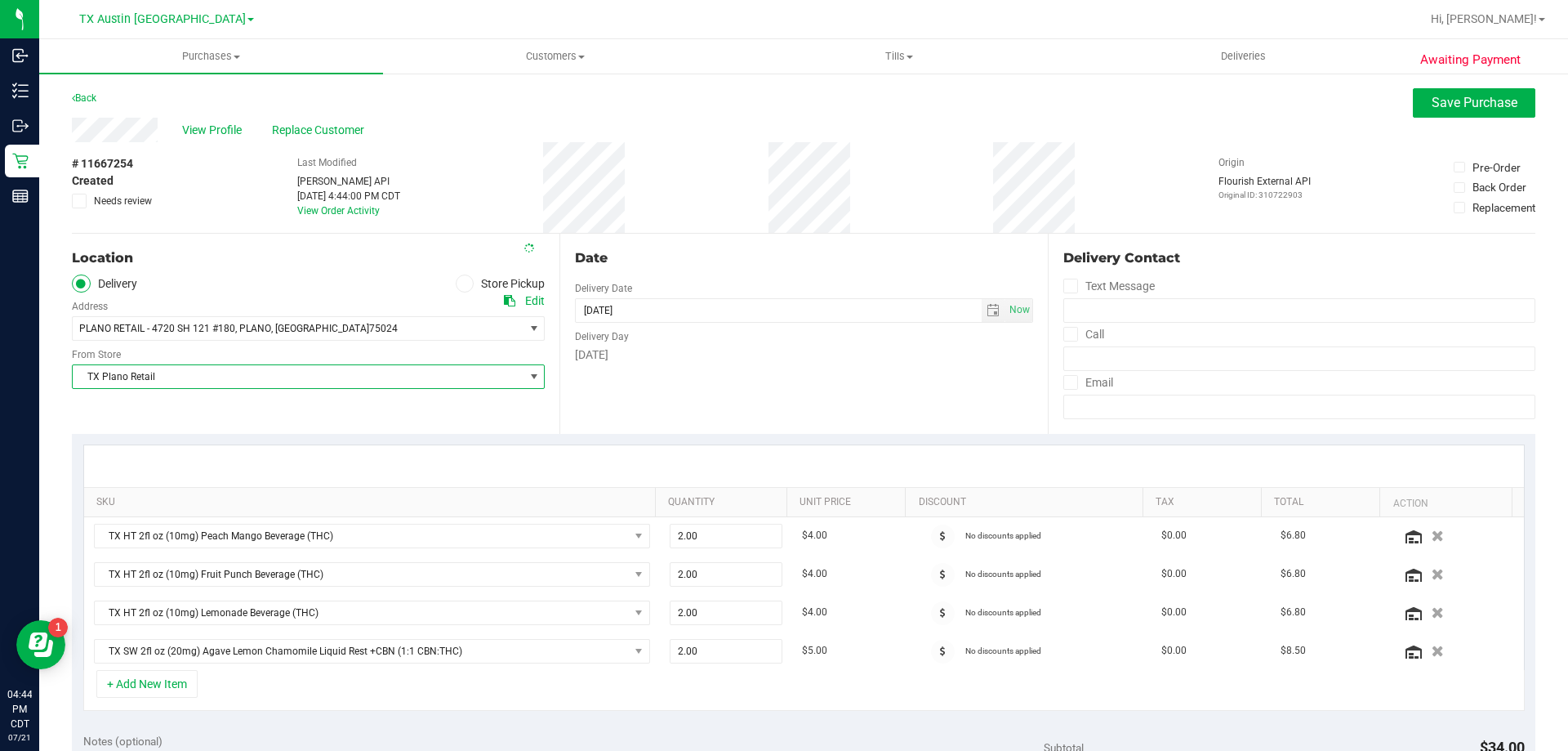 click on "Date
Delivery Date
[DATE]
Now
[DATE] 07:00 PM
Now
Delivery Day
[DATE]" at bounding box center [803, 333] 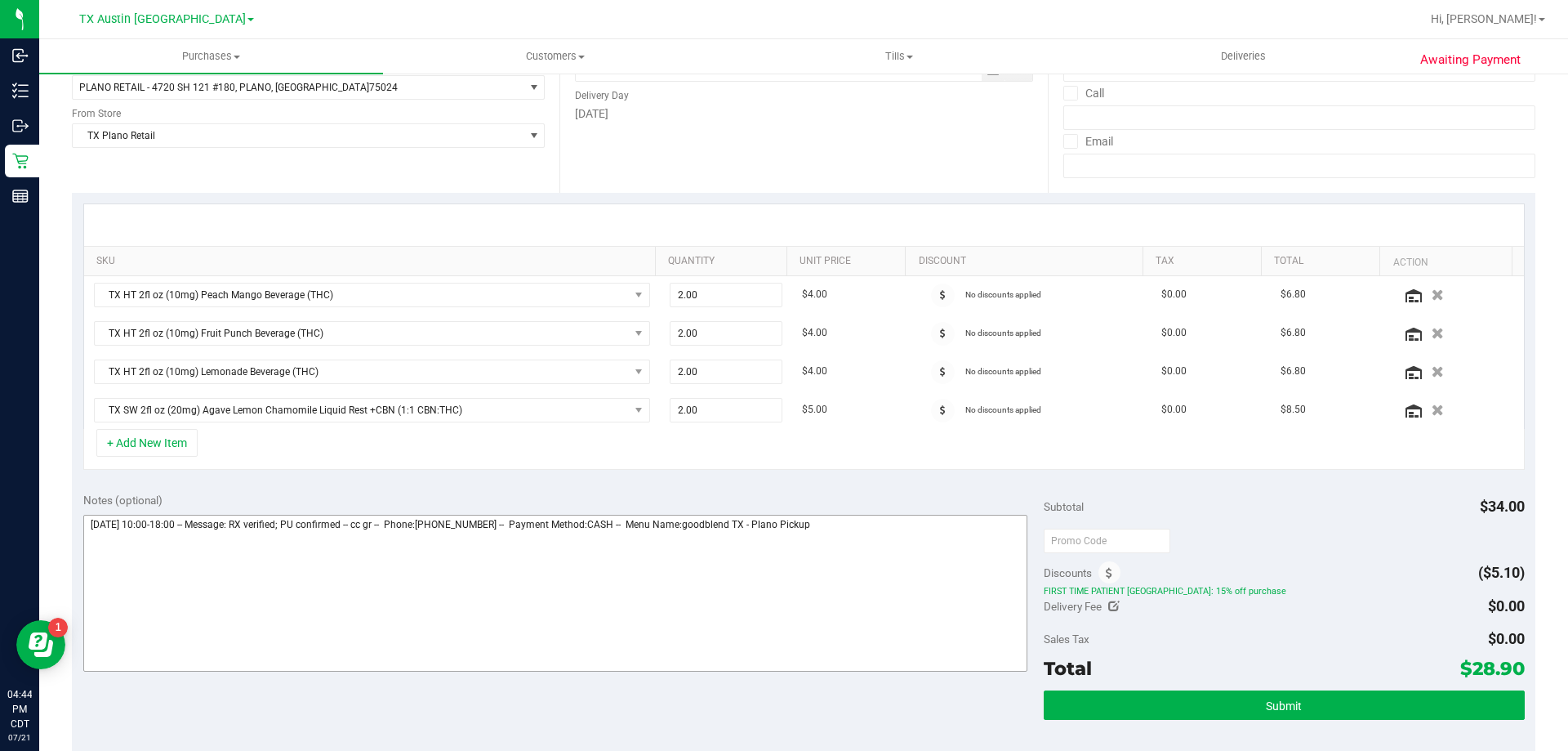 scroll, scrollTop: 245, scrollLeft: 0, axis: vertical 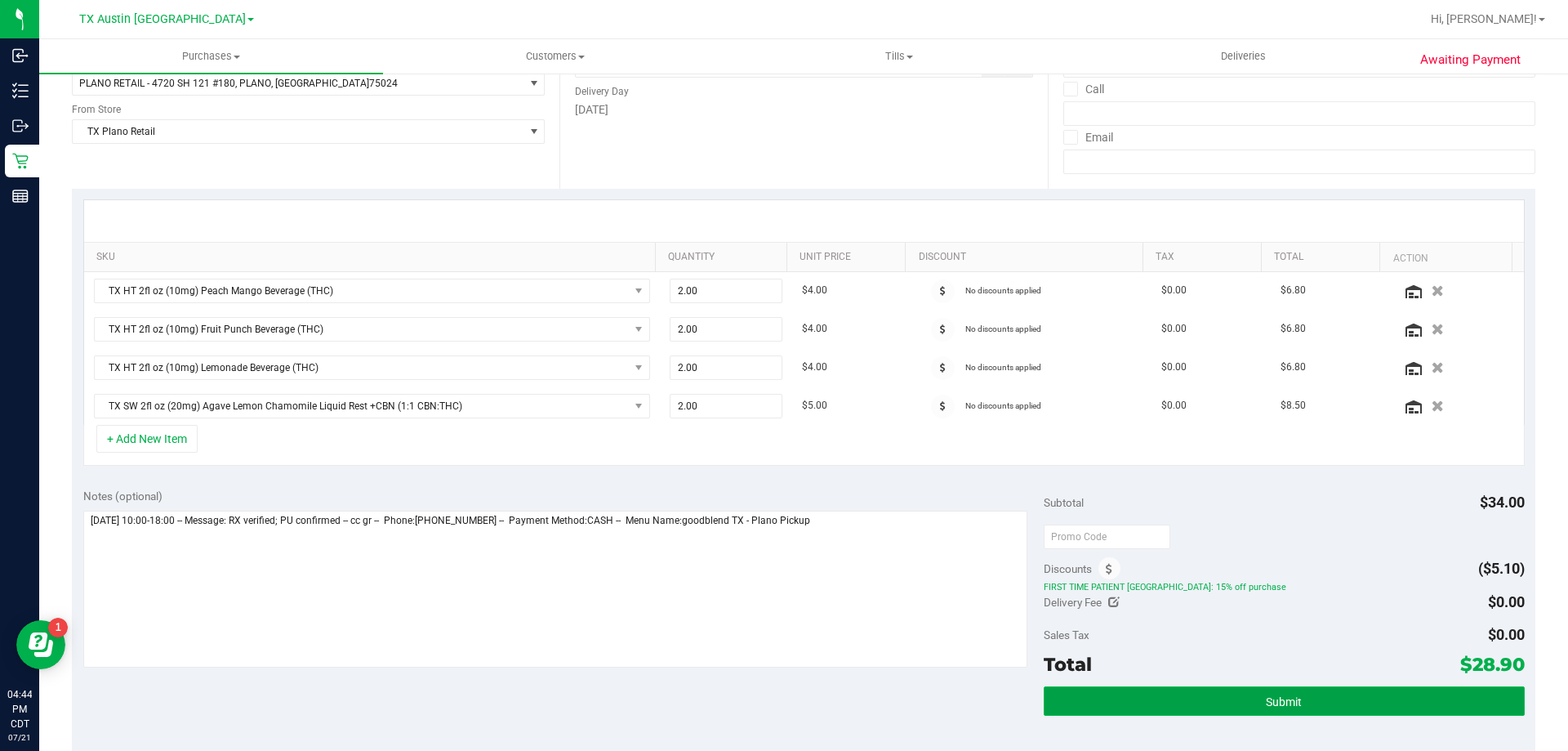 click on "Submit" at bounding box center [1284, 701] 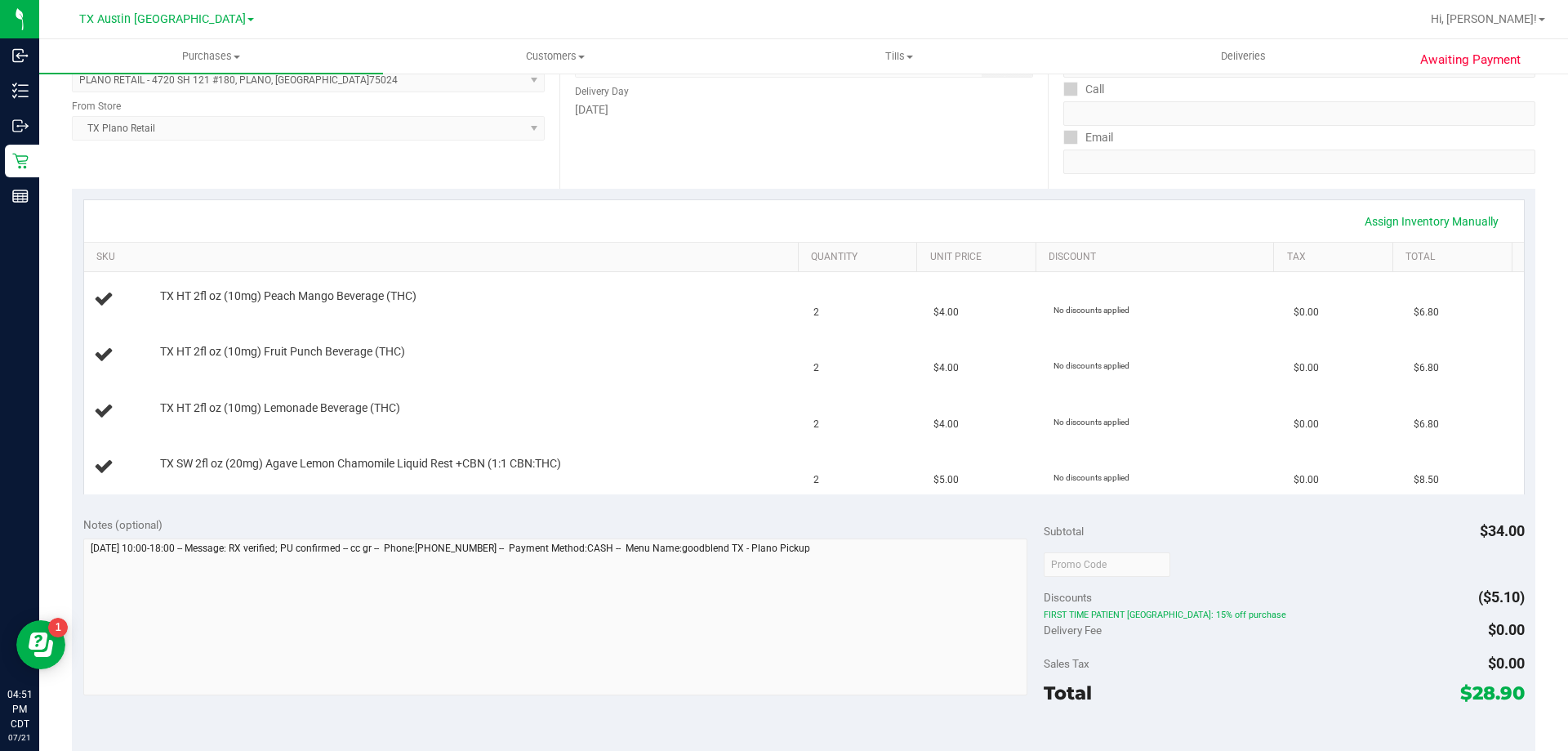 scroll, scrollTop: 0, scrollLeft: 0, axis: both 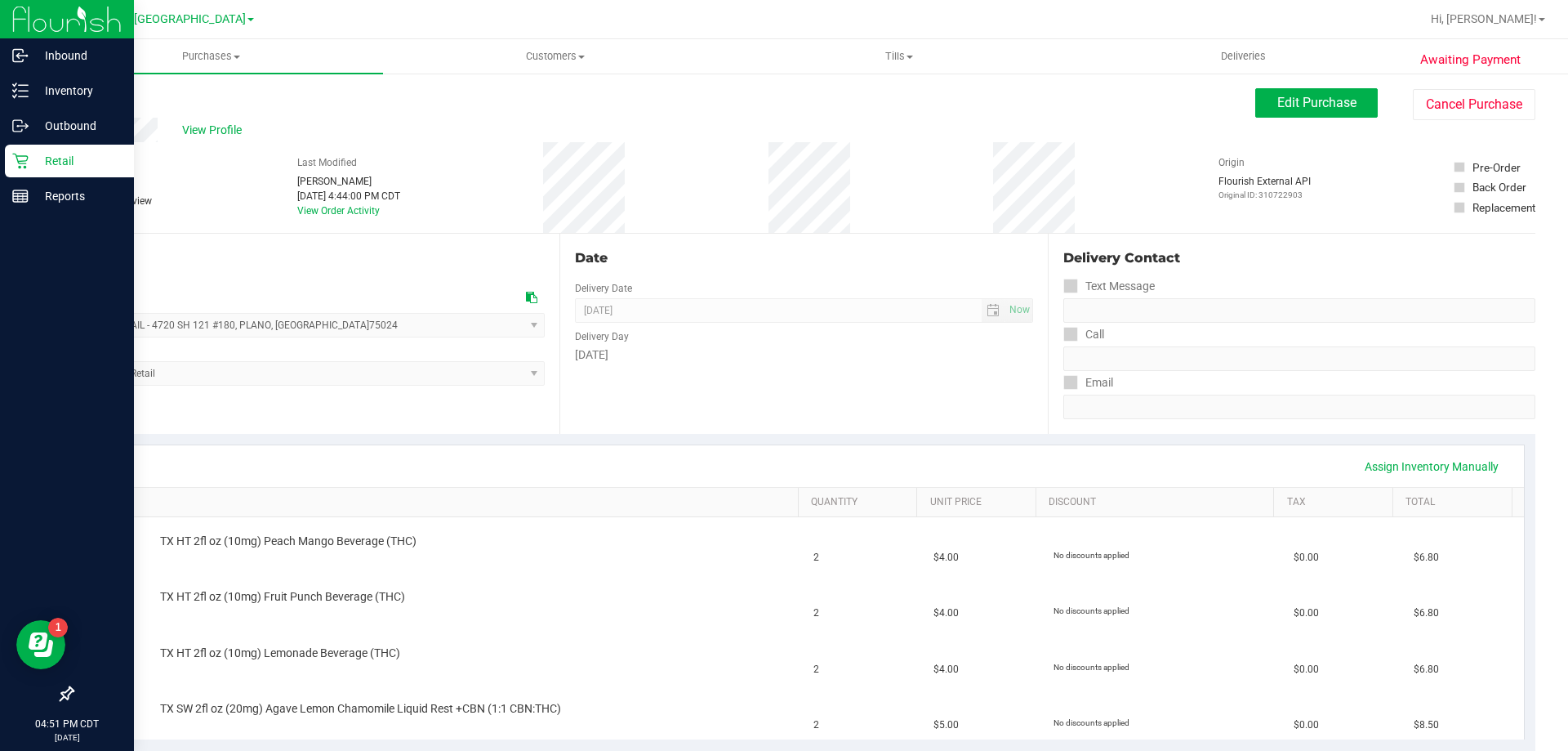 click 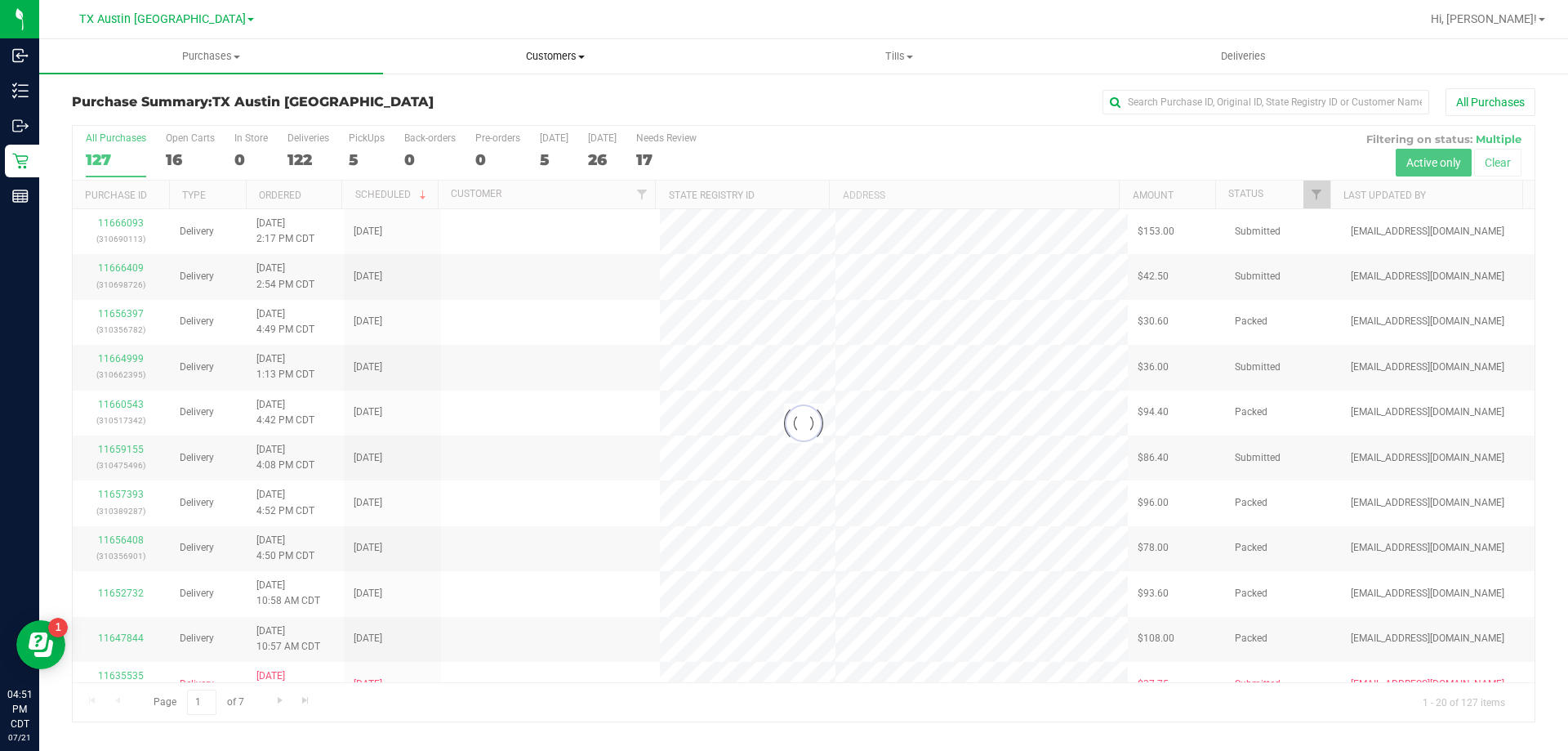 click on "Customers" at bounding box center [555, 56] 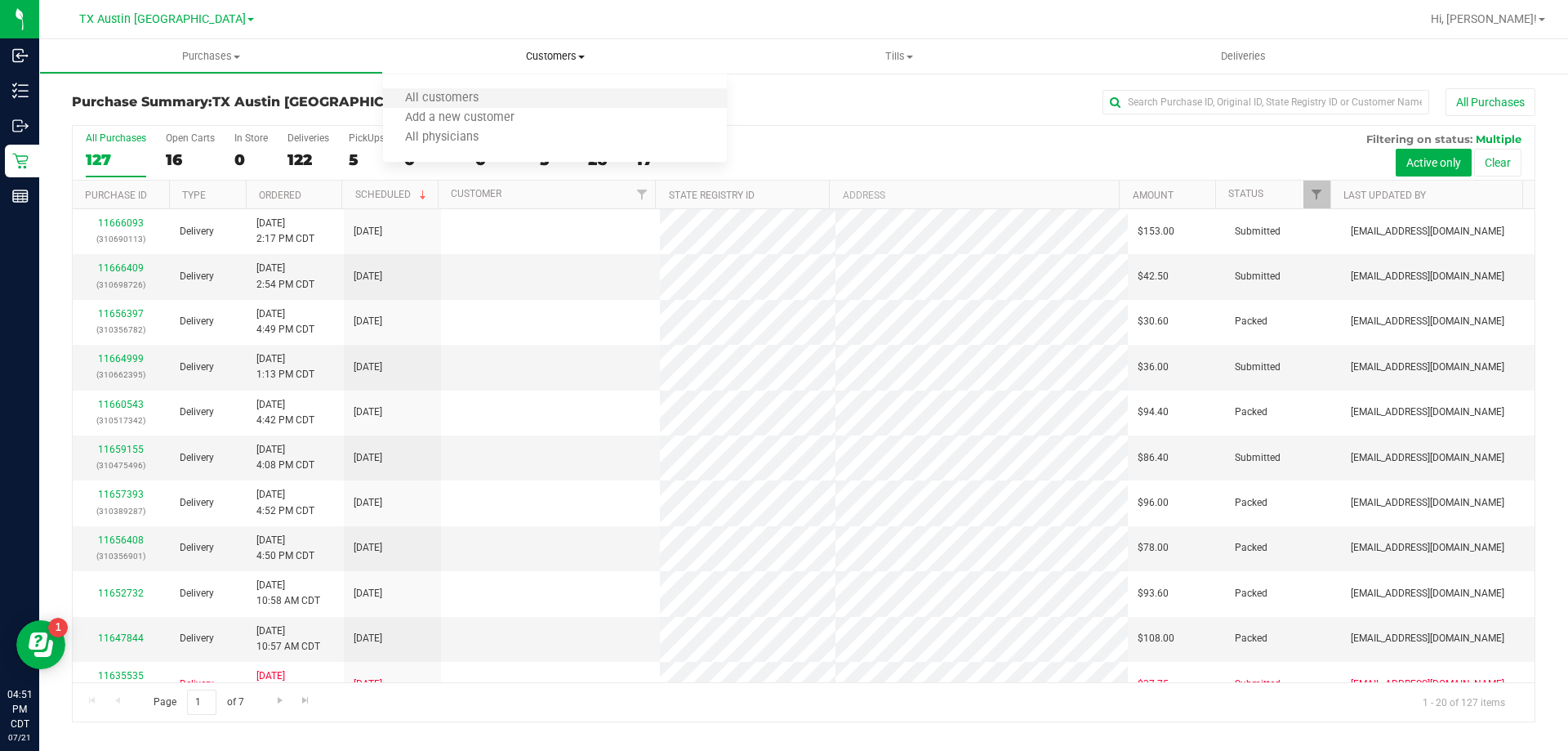 click on "All customers" at bounding box center [555, 99] 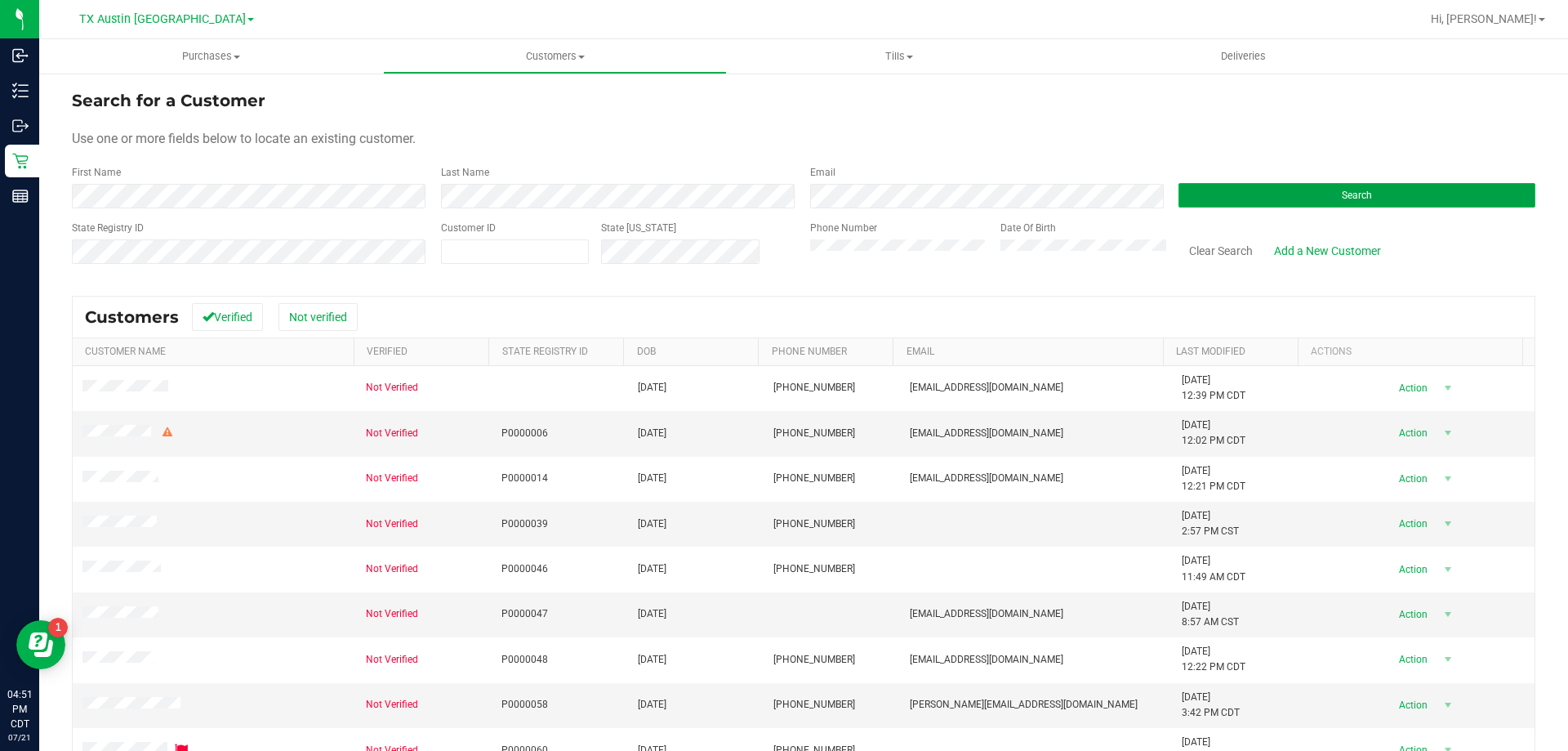 click on "Search" at bounding box center [1356, 195] 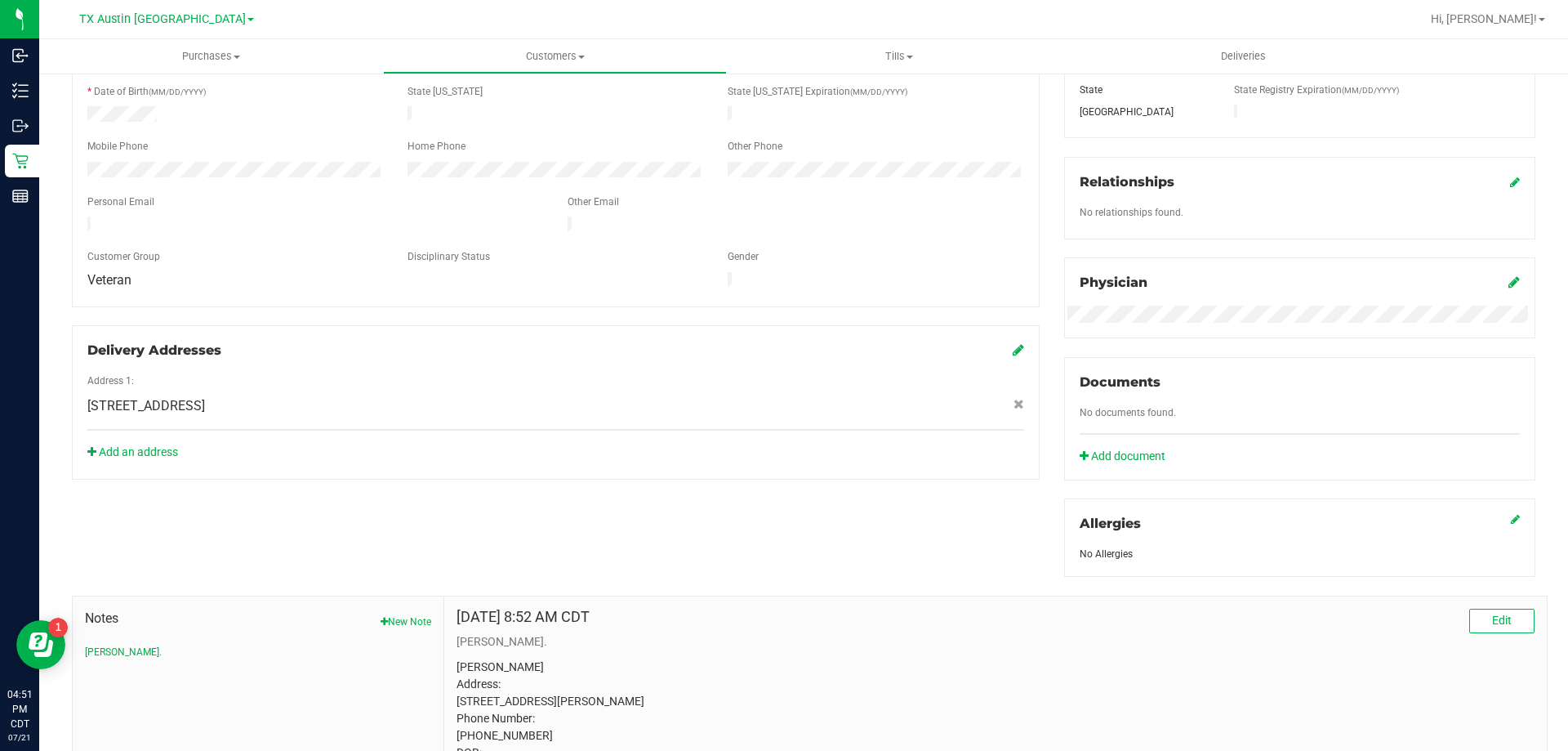 scroll, scrollTop: 49, scrollLeft: 0, axis: vertical 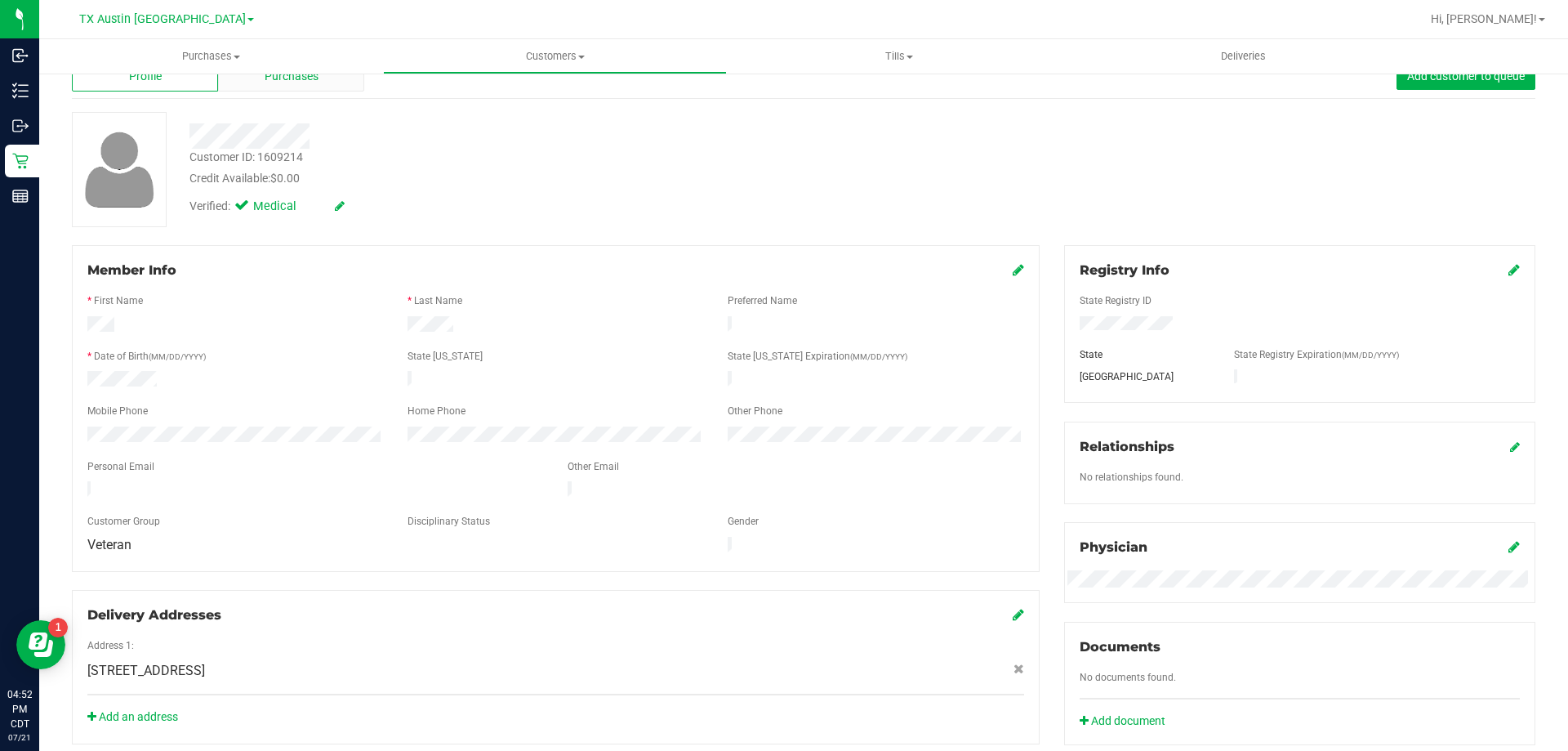 click on "Purchases" at bounding box center [291, 76] 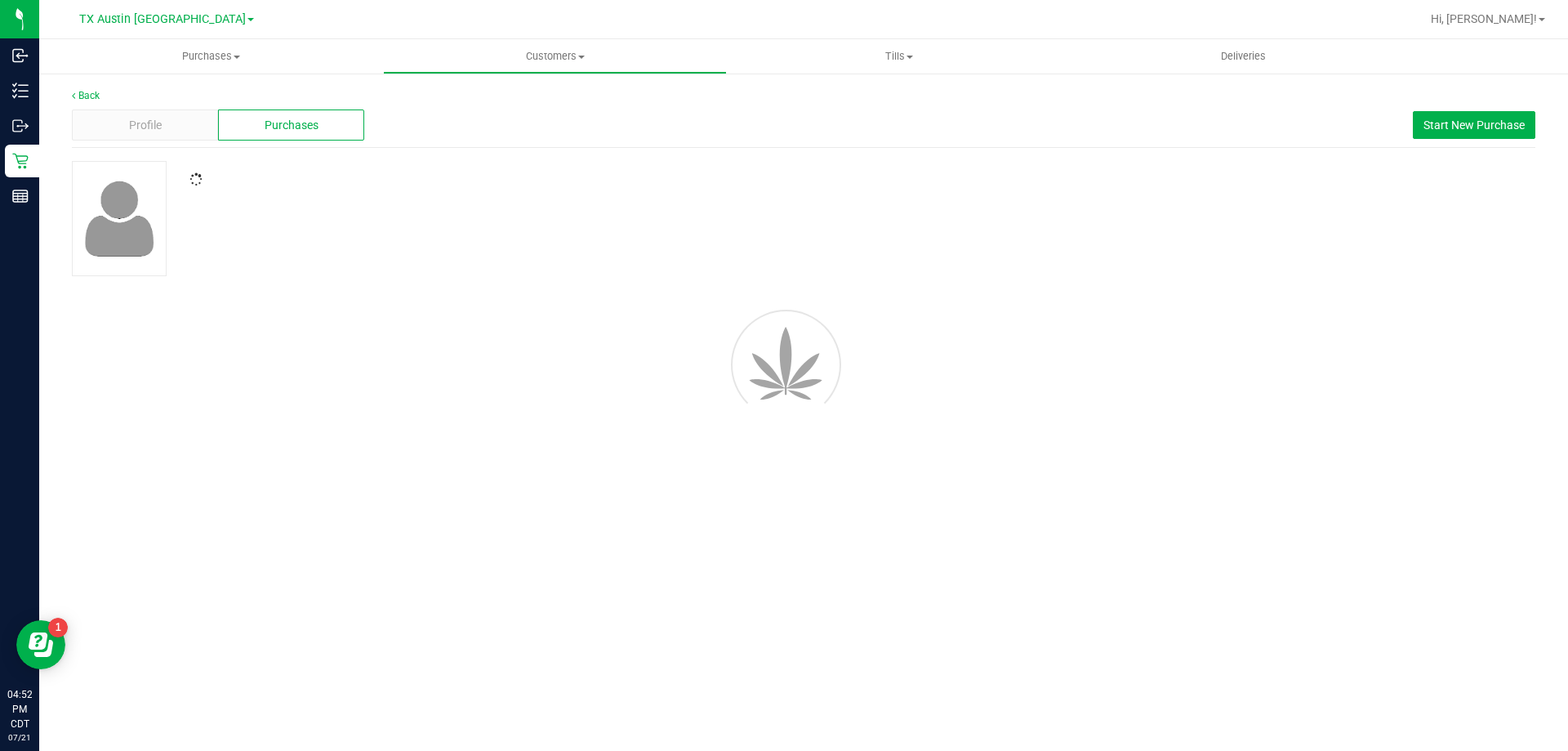scroll, scrollTop: 0, scrollLeft: 0, axis: both 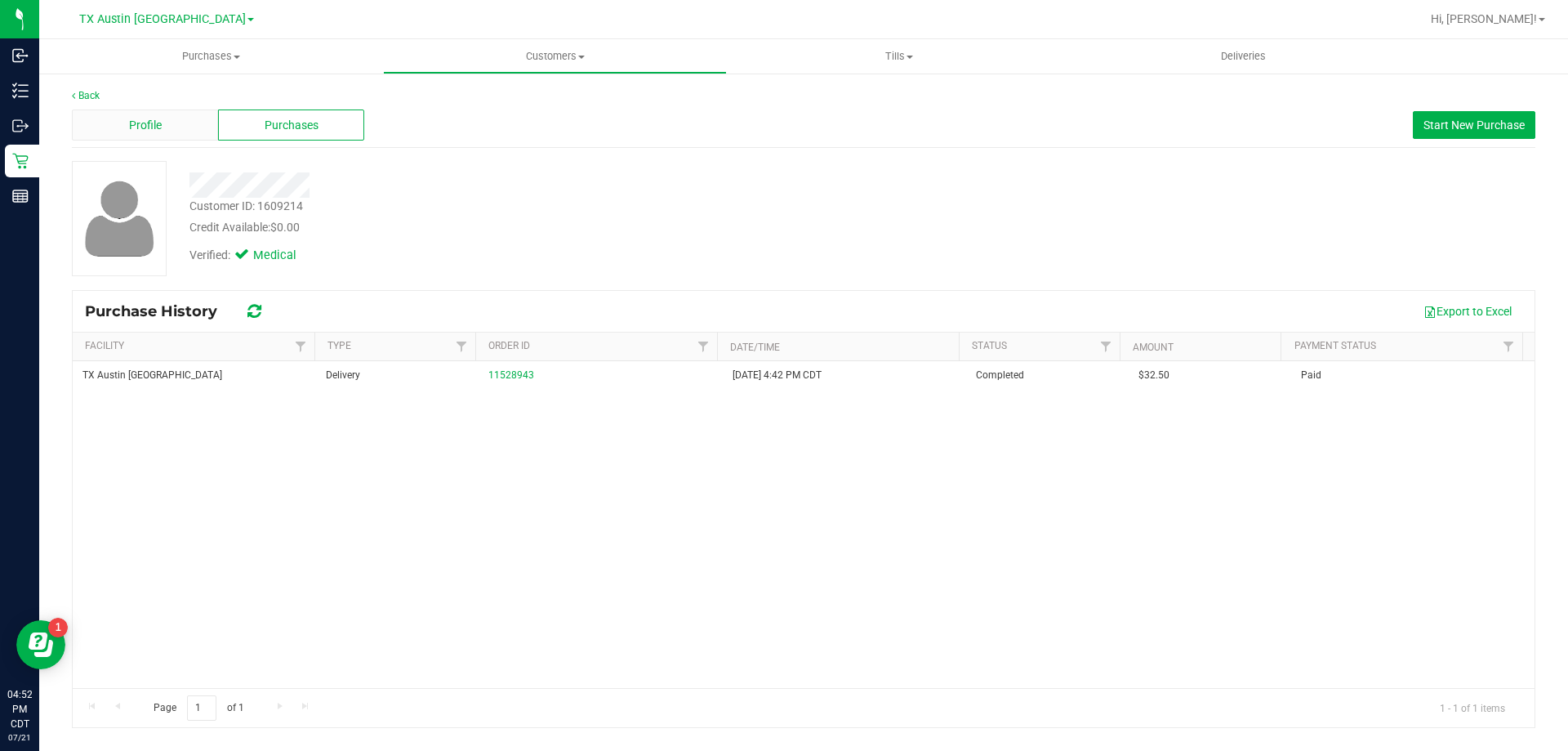 click on "Profile" at bounding box center [145, 125] 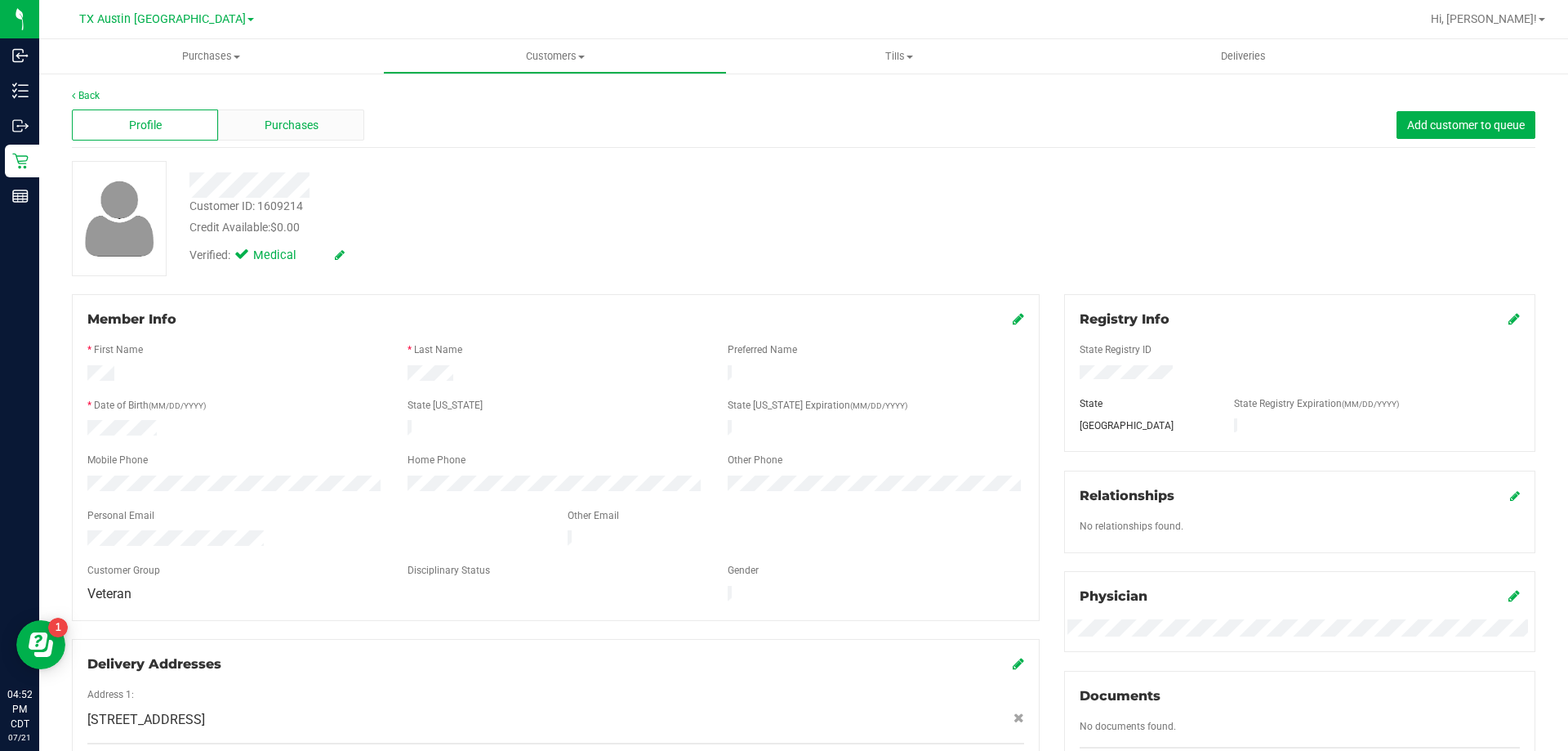 click on "Purchases" at bounding box center [291, 125] 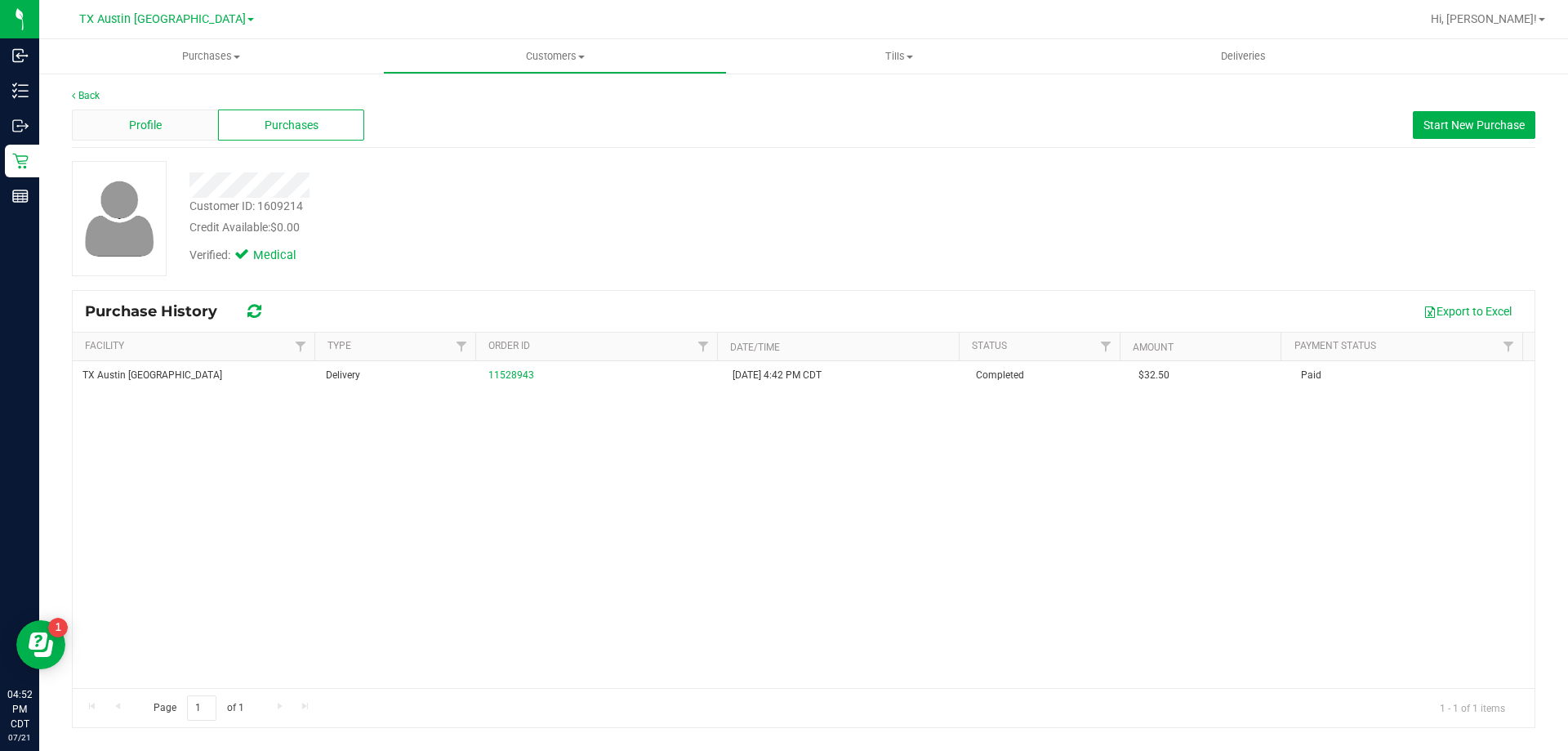 click on "Profile" at bounding box center [145, 125] 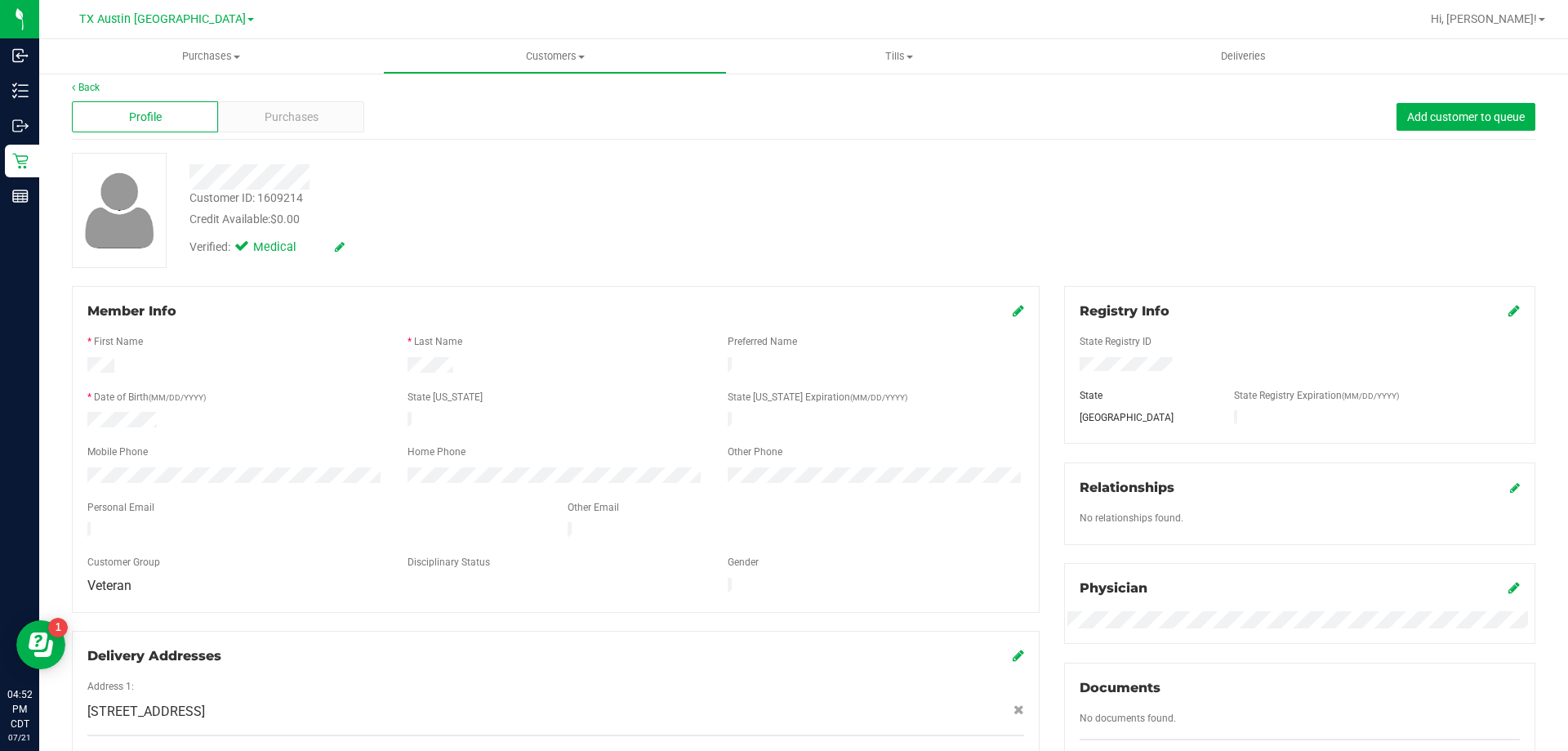 scroll, scrollTop: 0, scrollLeft: 0, axis: both 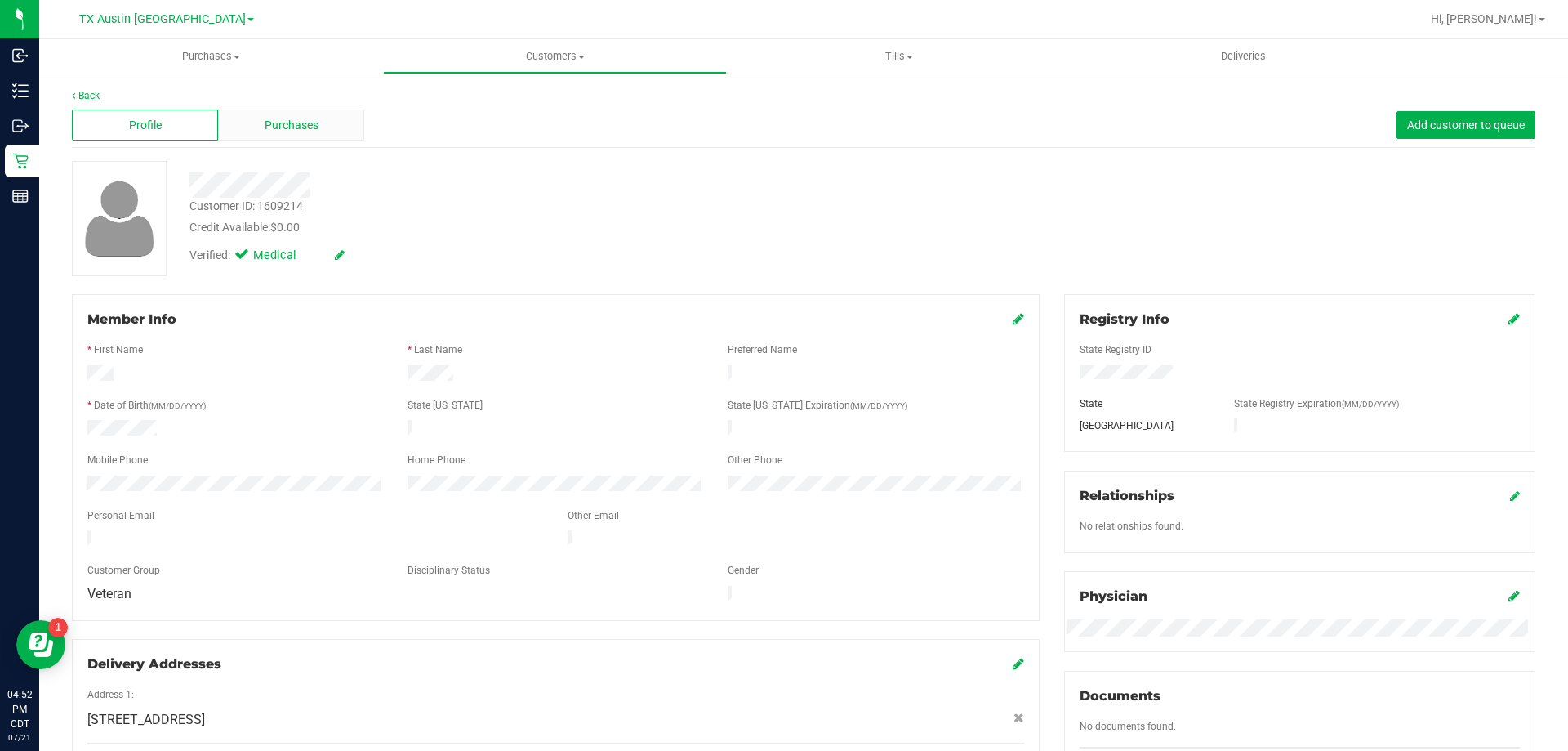 click on "Purchases" at bounding box center (291, 125) 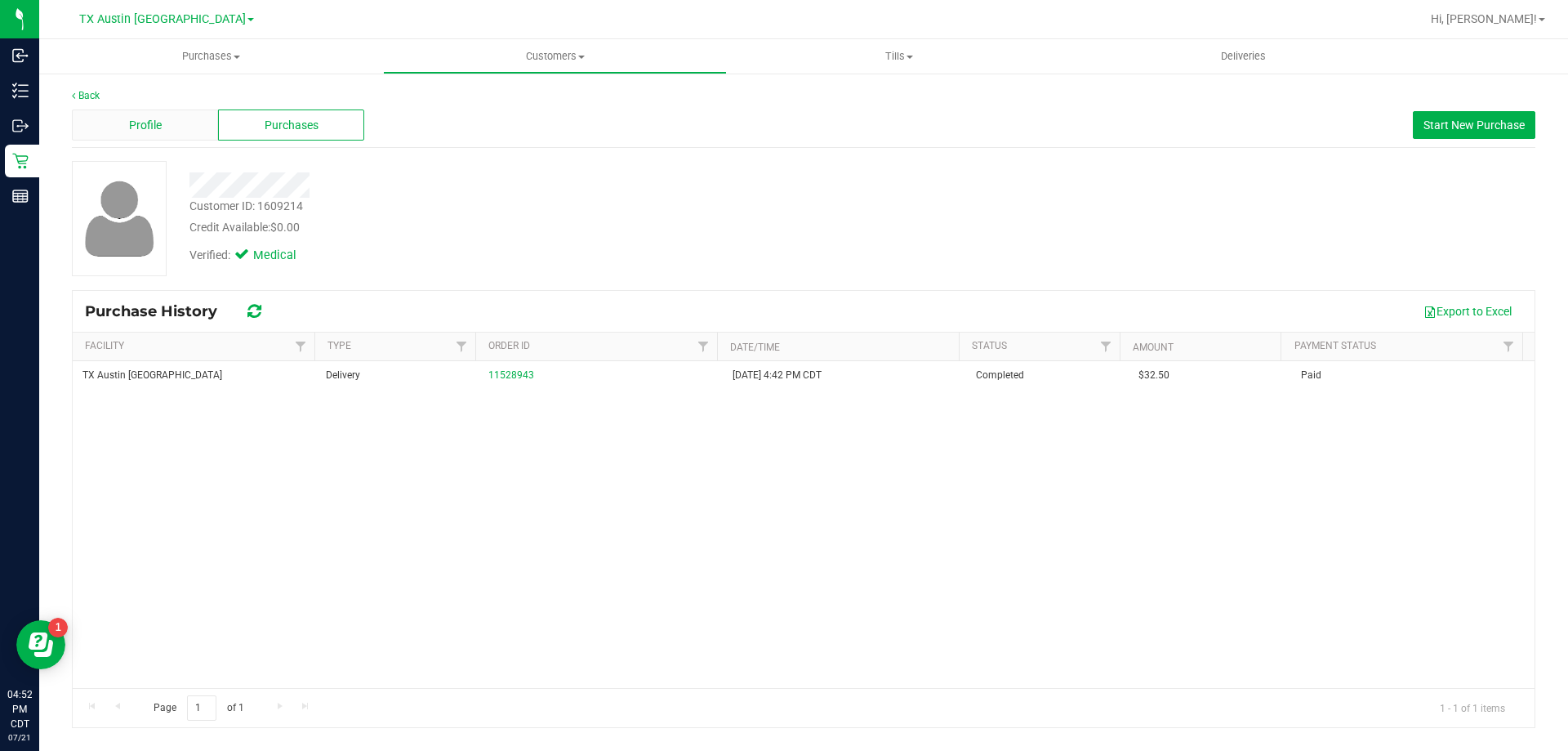 click on "Profile" at bounding box center [145, 125] 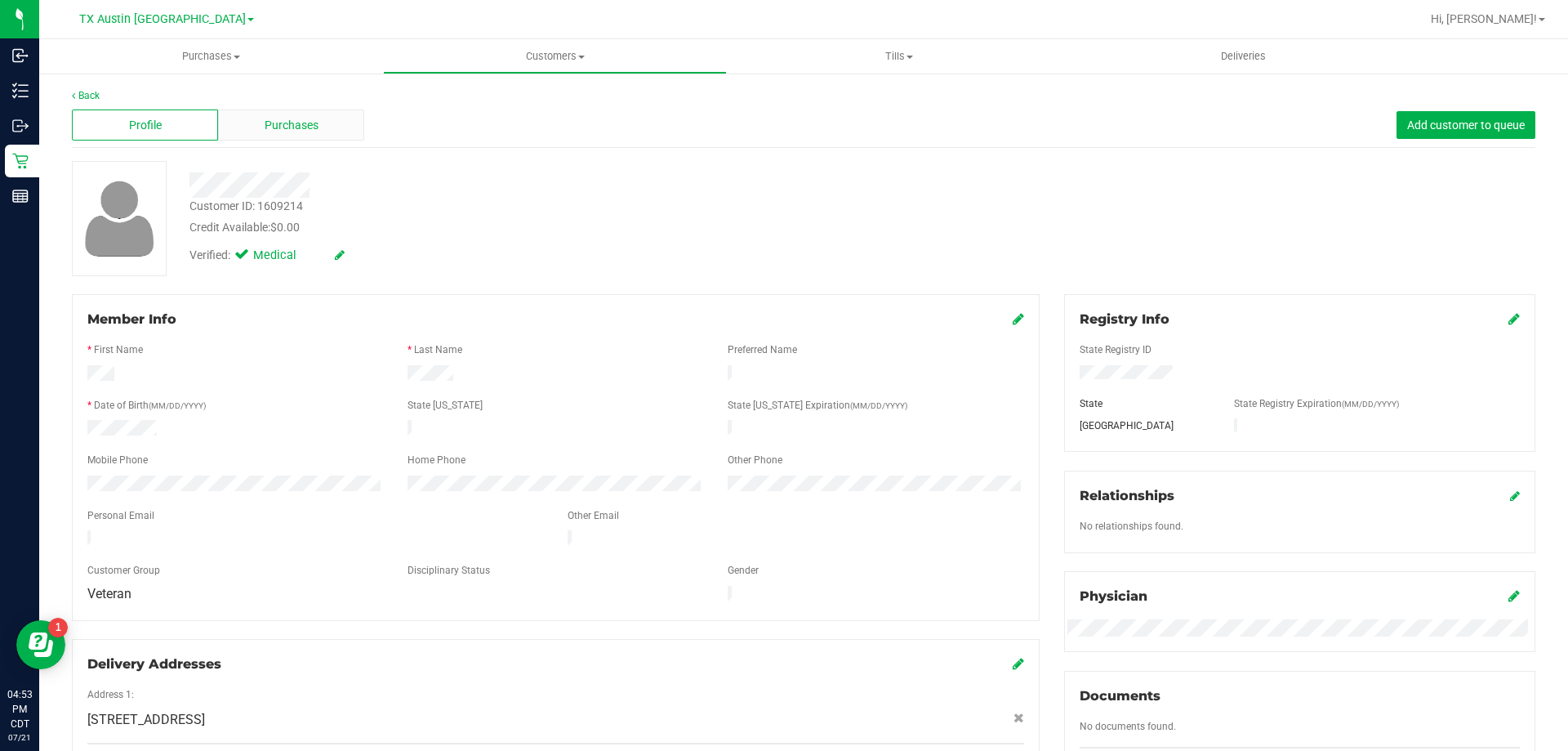 click on "Purchases" at bounding box center [291, 125] 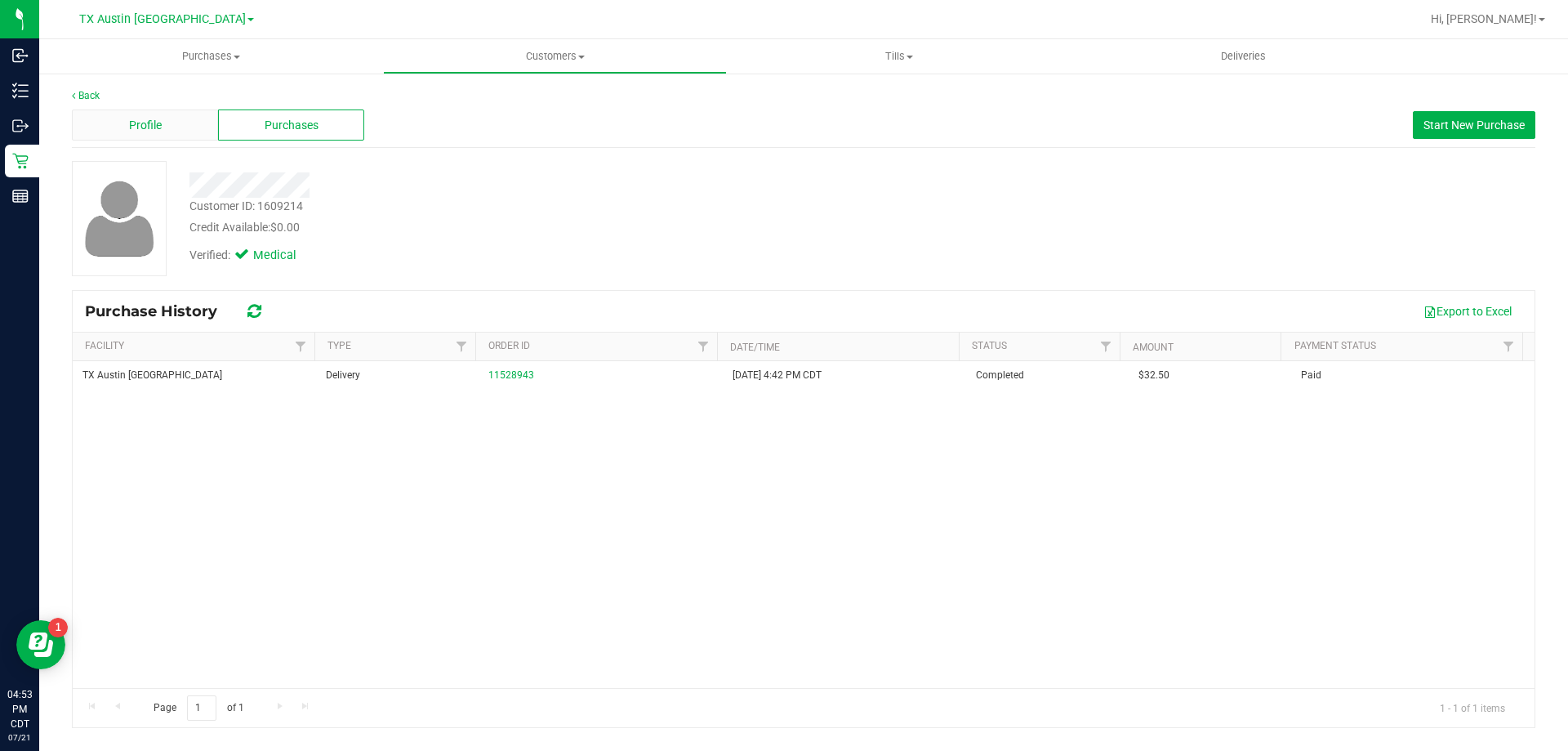 click on "Profile" at bounding box center (145, 125) 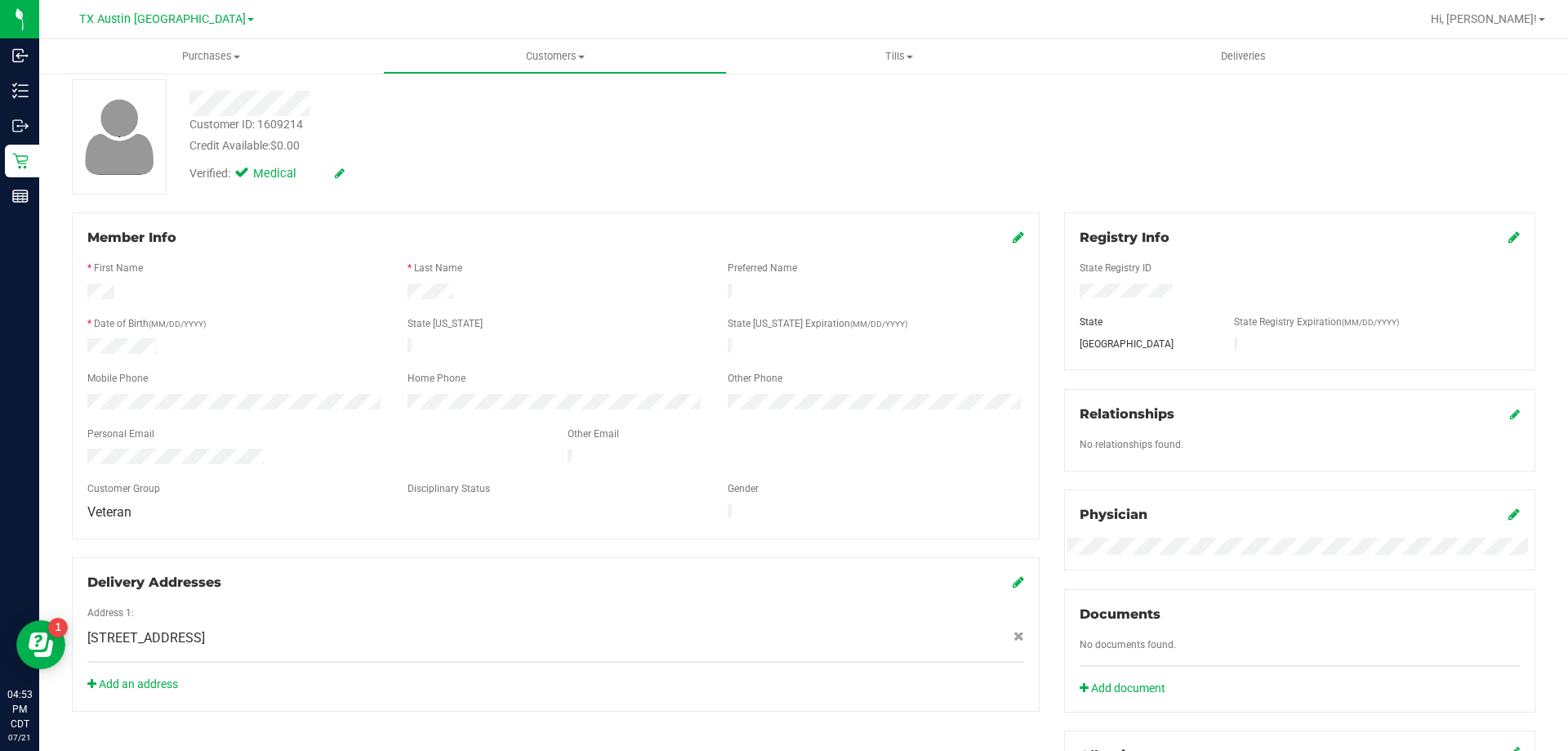 scroll, scrollTop: 0, scrollLeft: 0, axis: both 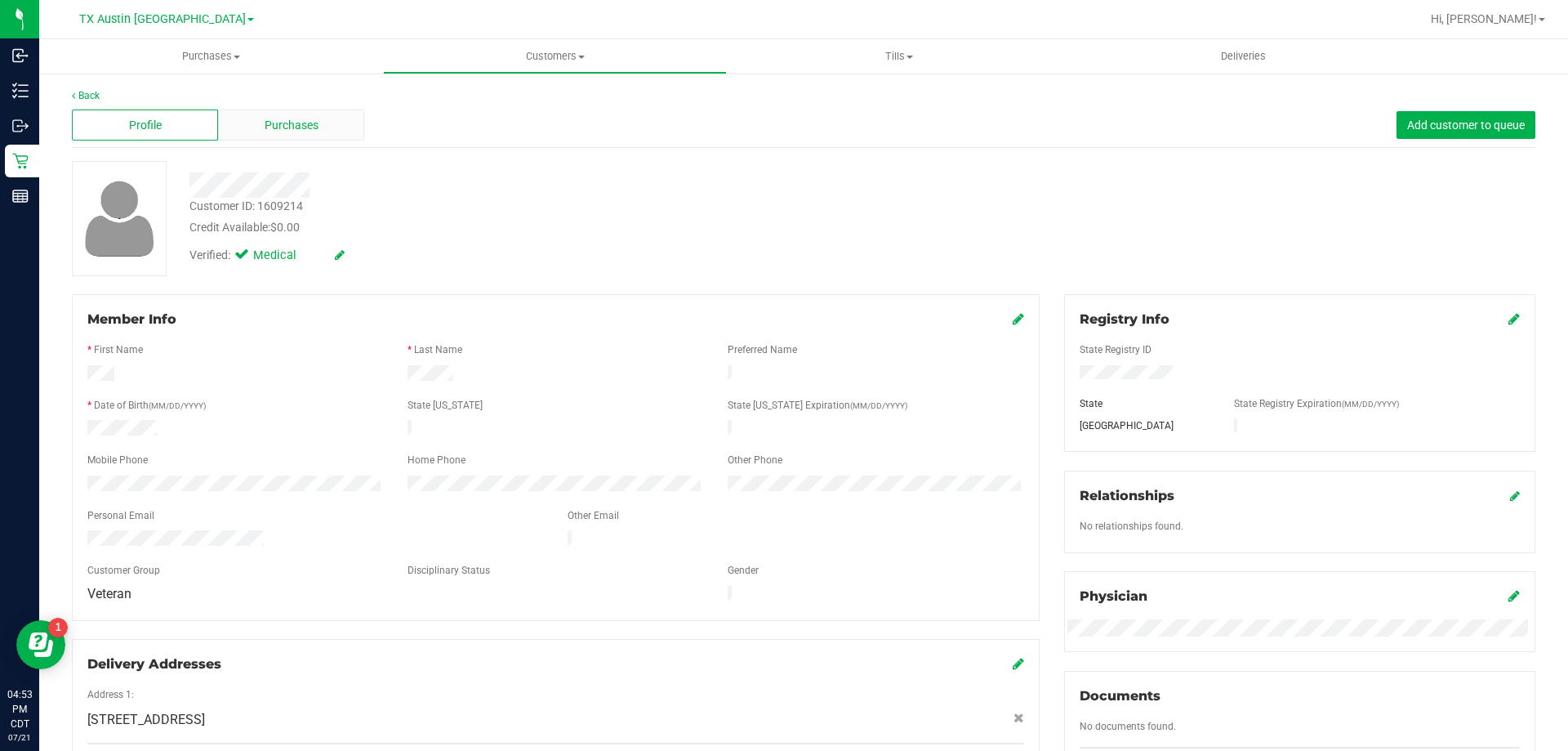 click on "Purchases" at bounding box center (291, 125) 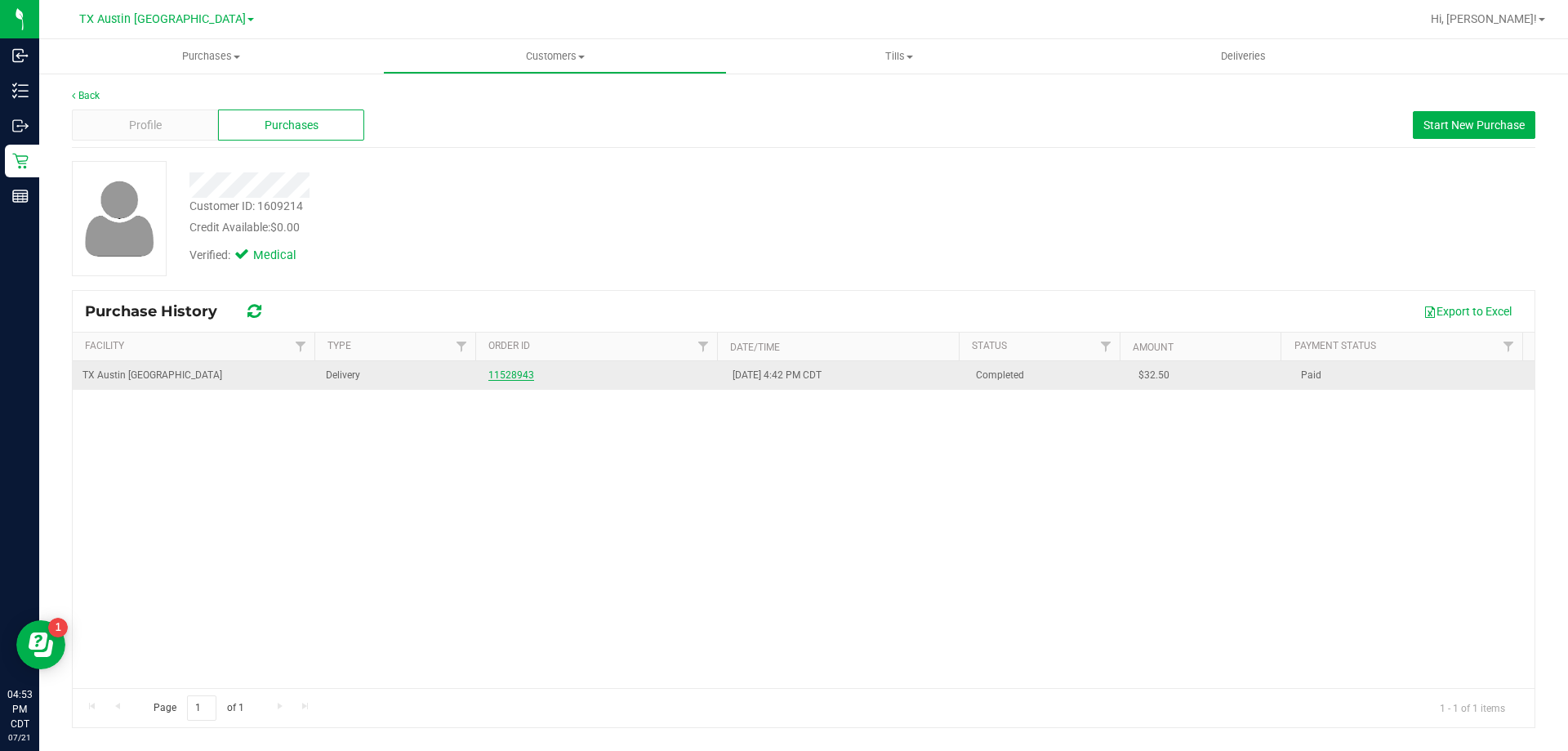 click on "11528943" at bounding box center [511, 375] 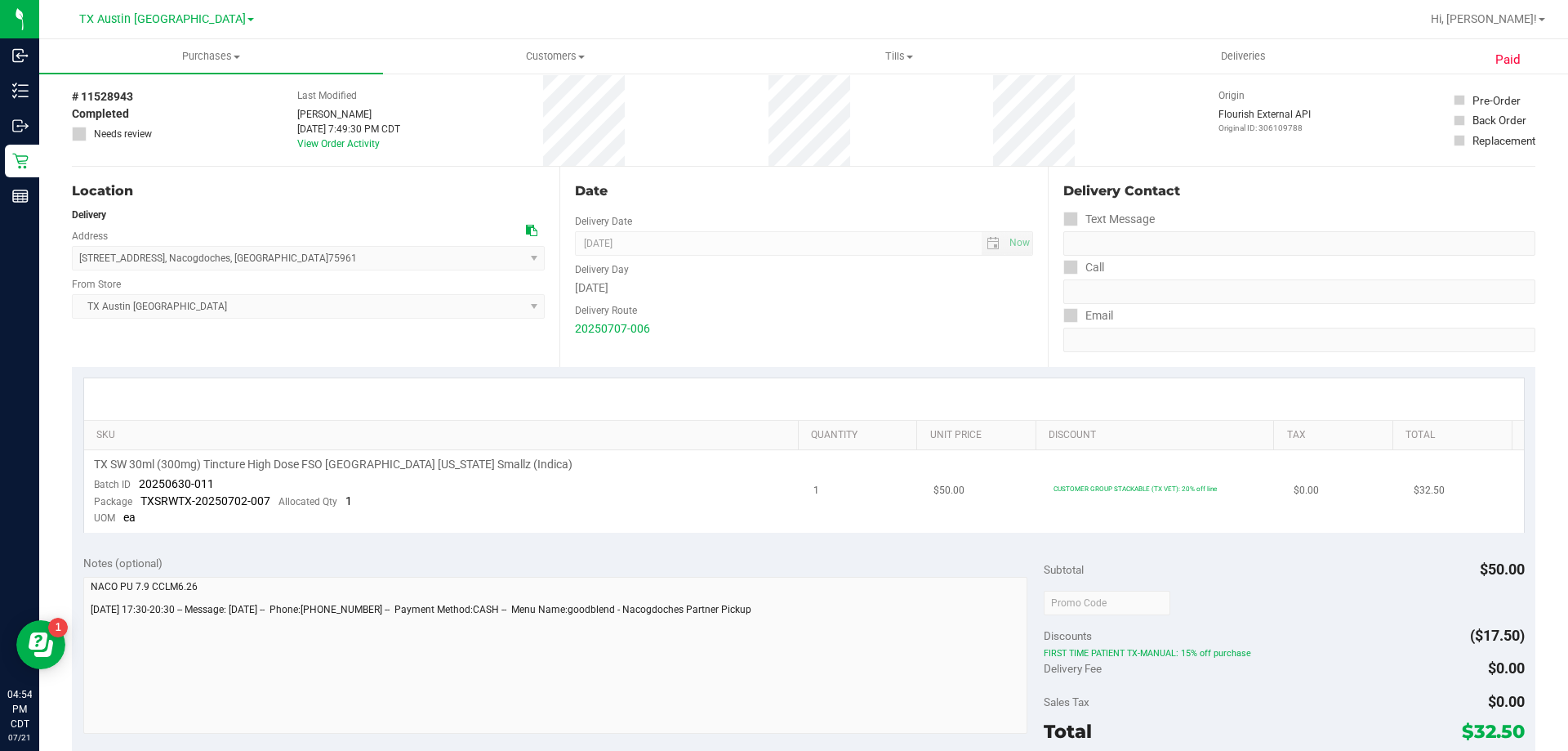 scroll, scrollTop: 0, scrollLeft: 0, axis: both 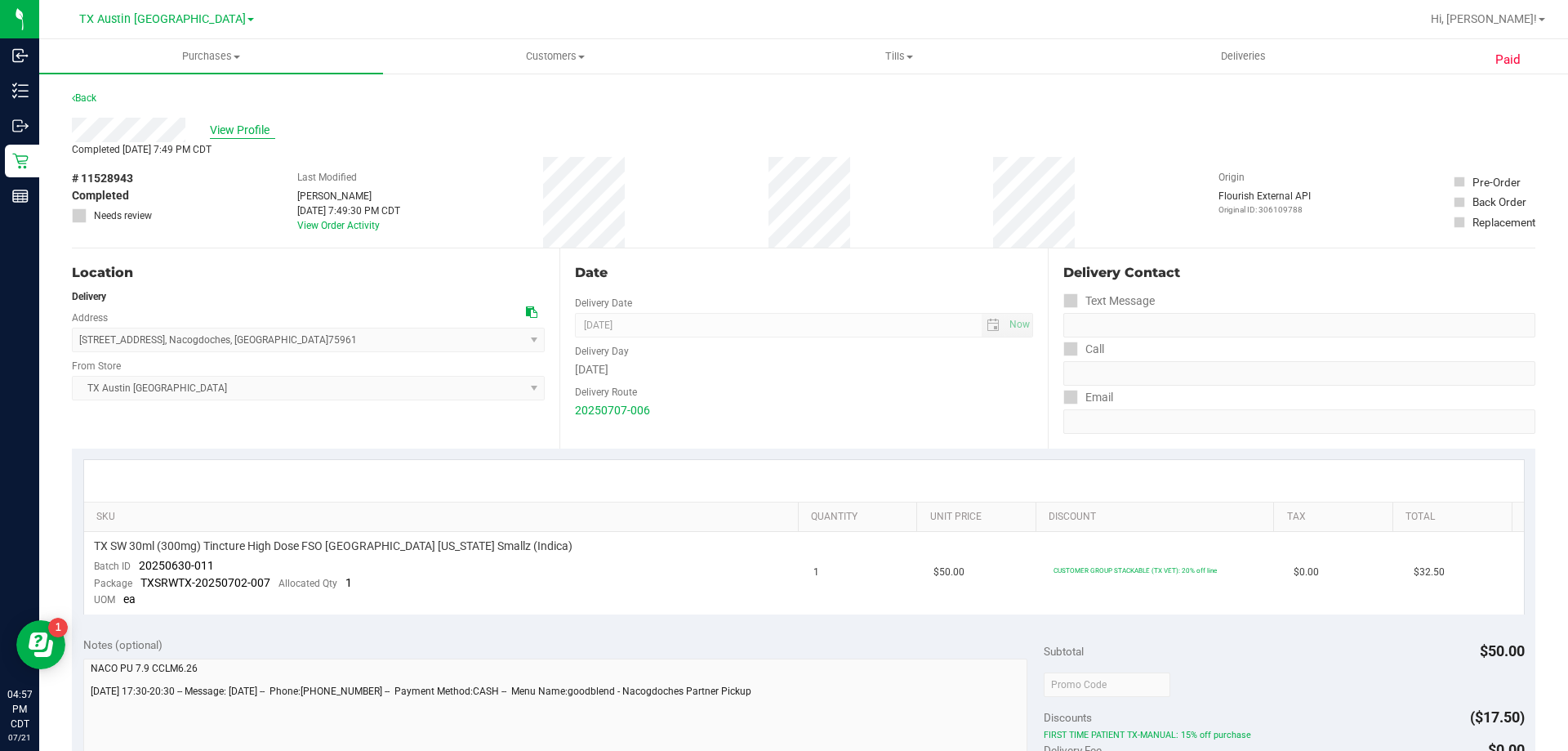 click on "View Profile" at bounding box center [243, 130] 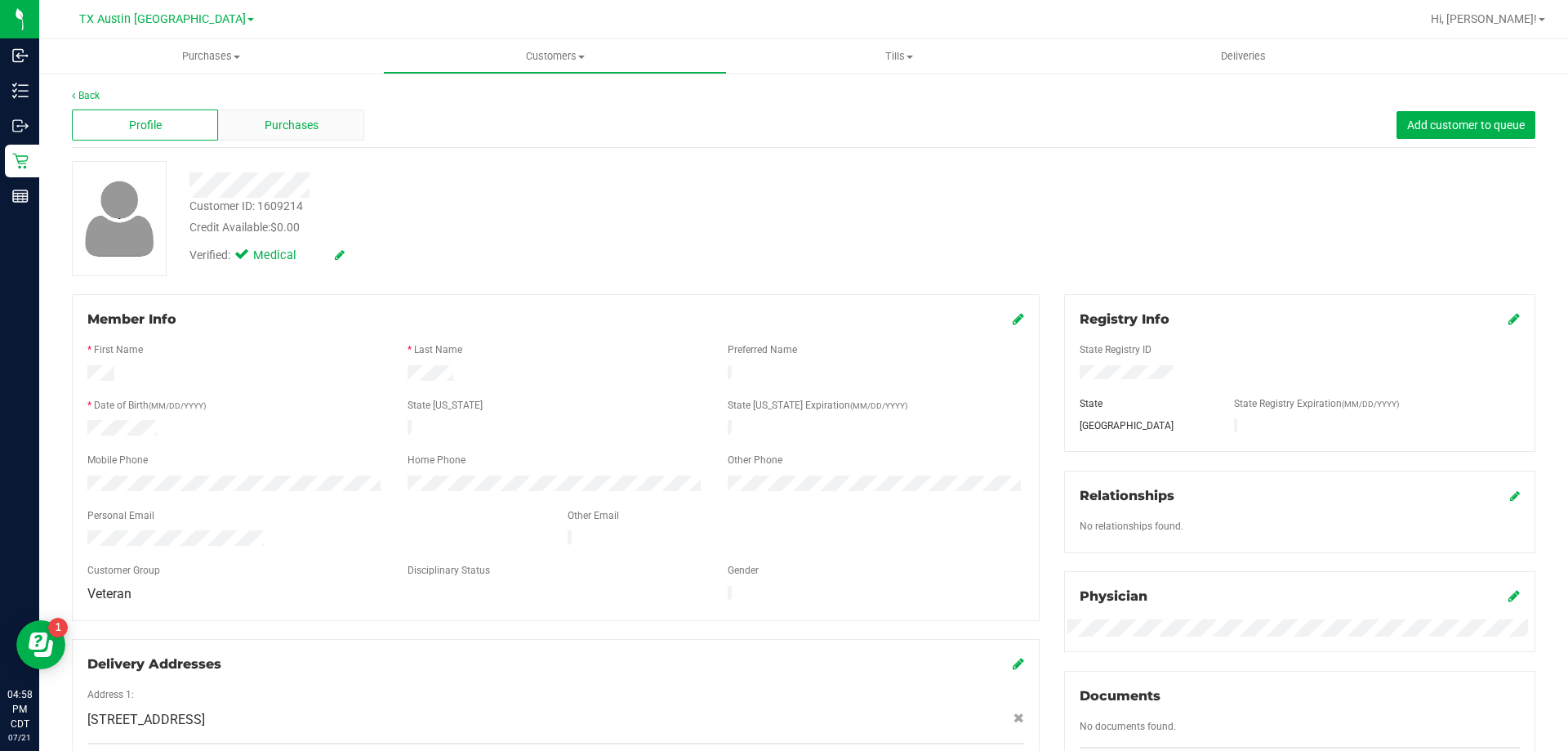 click on "Purchases" at bounding box center [292, 125] 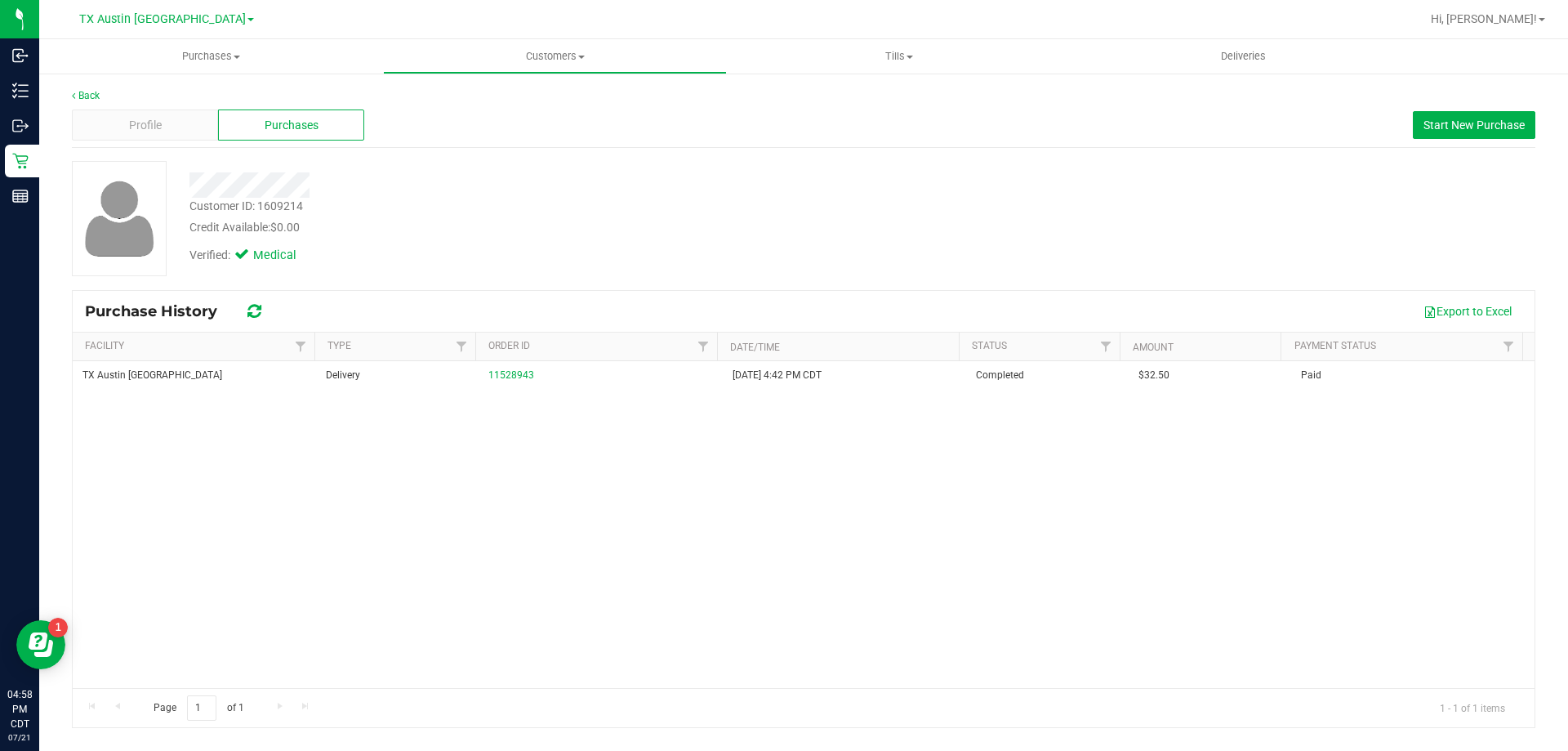 click on "Profile
Purchases
Start New Purchase" at bounding box center (804, 125) 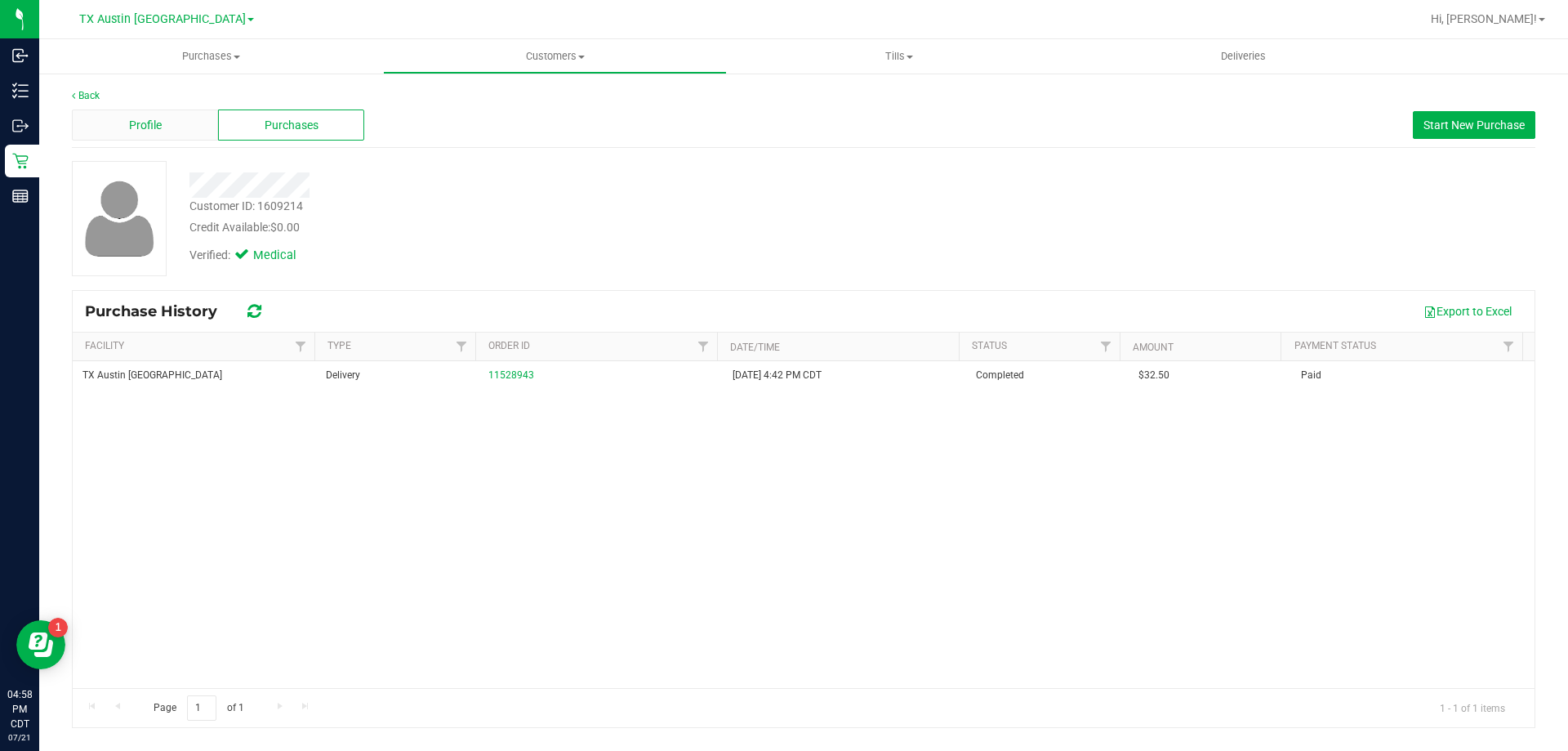 click on "Profile" at bounding box center (145, 125) 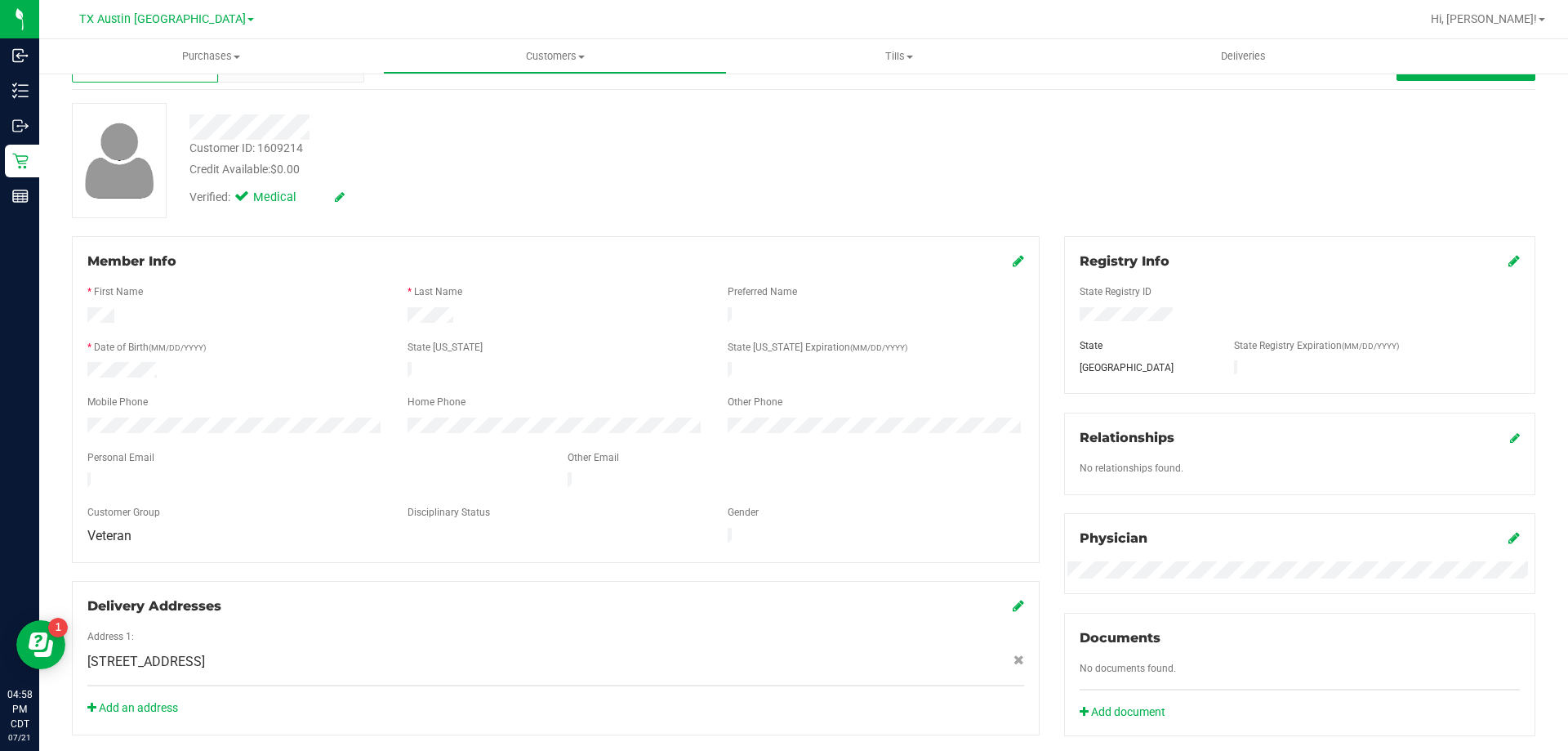 scroll, scrollTop: 0, scrollLeft: 0, axis: both 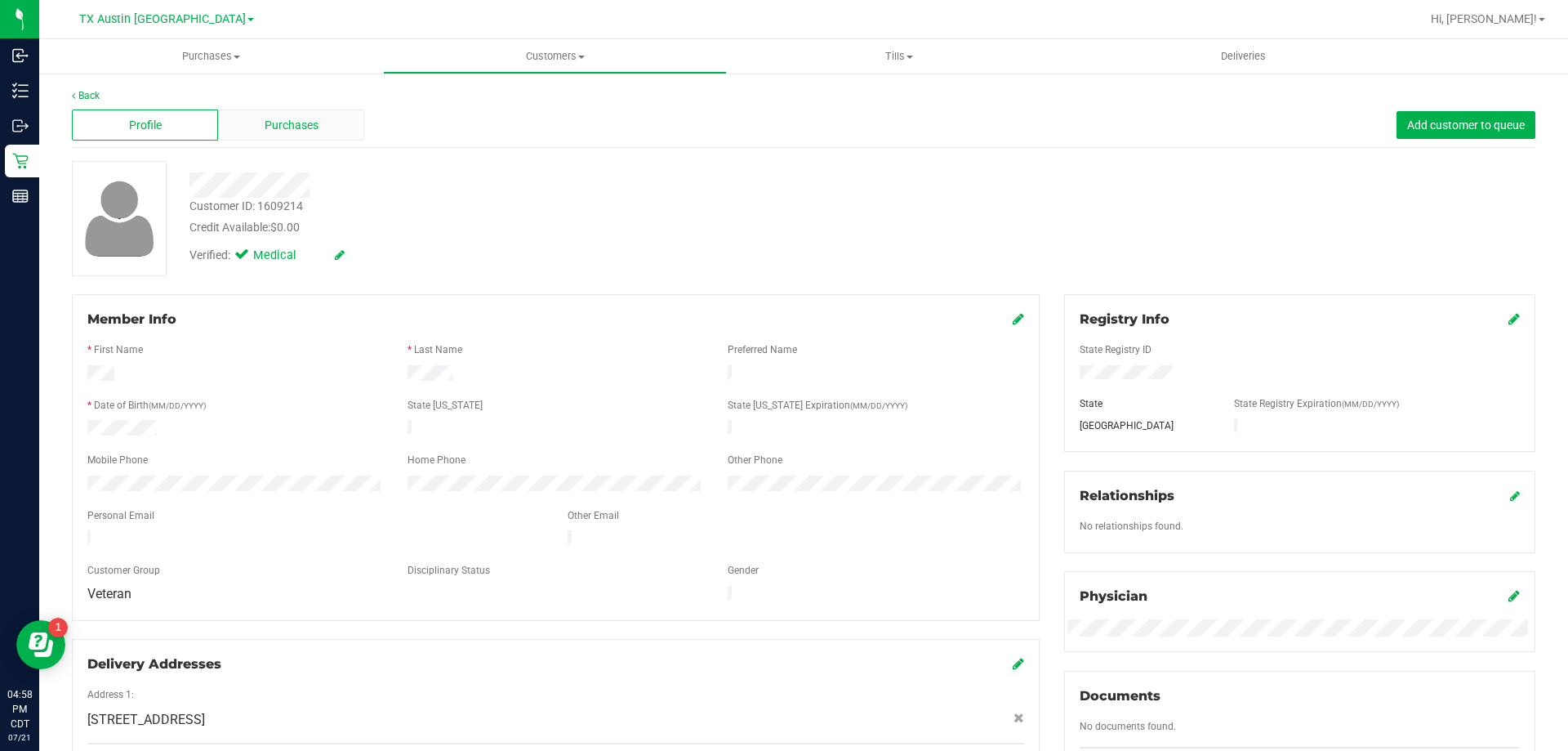 click on "Purchases" at bounding box center (291, 125) 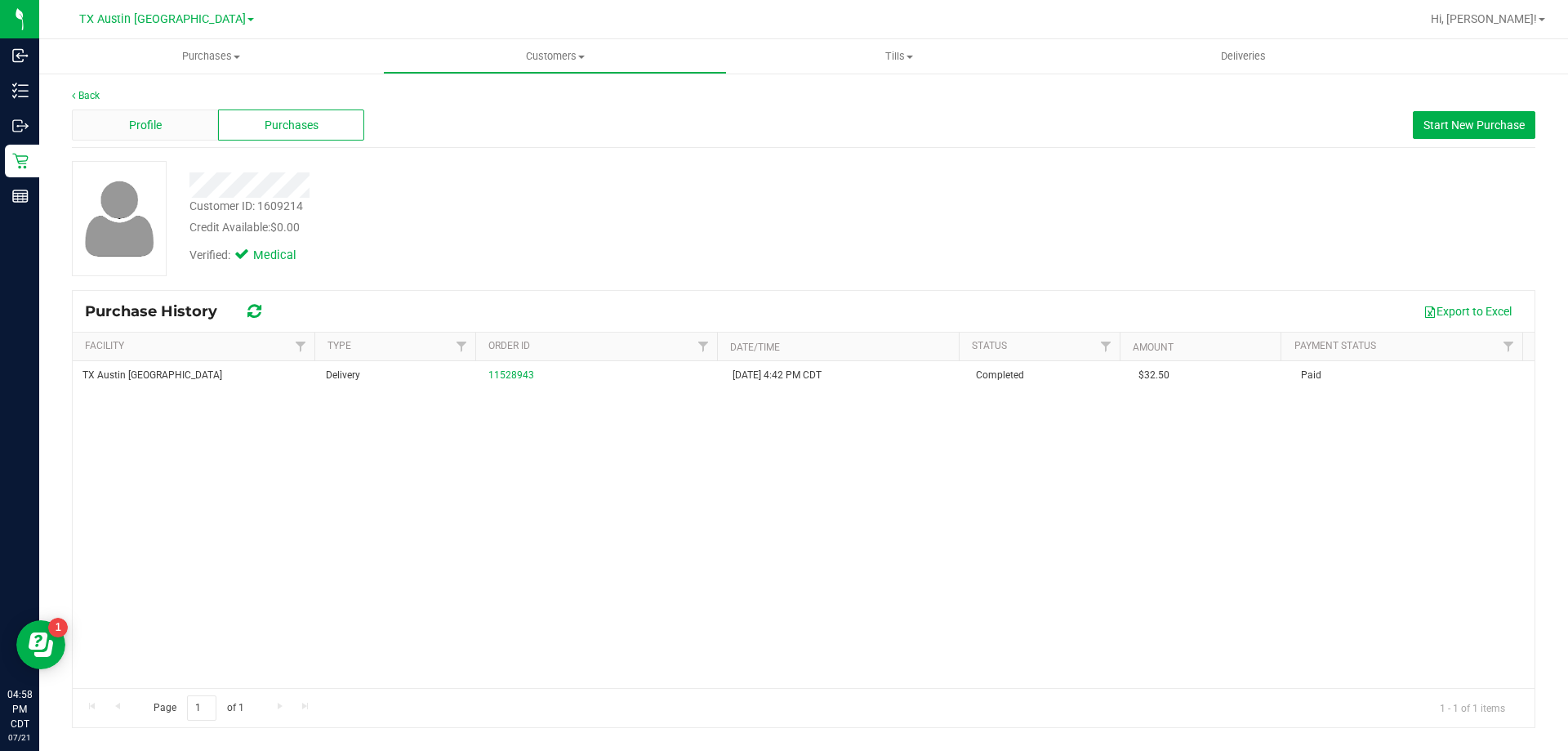 click on "Profile" at bounding box center (145, 125) 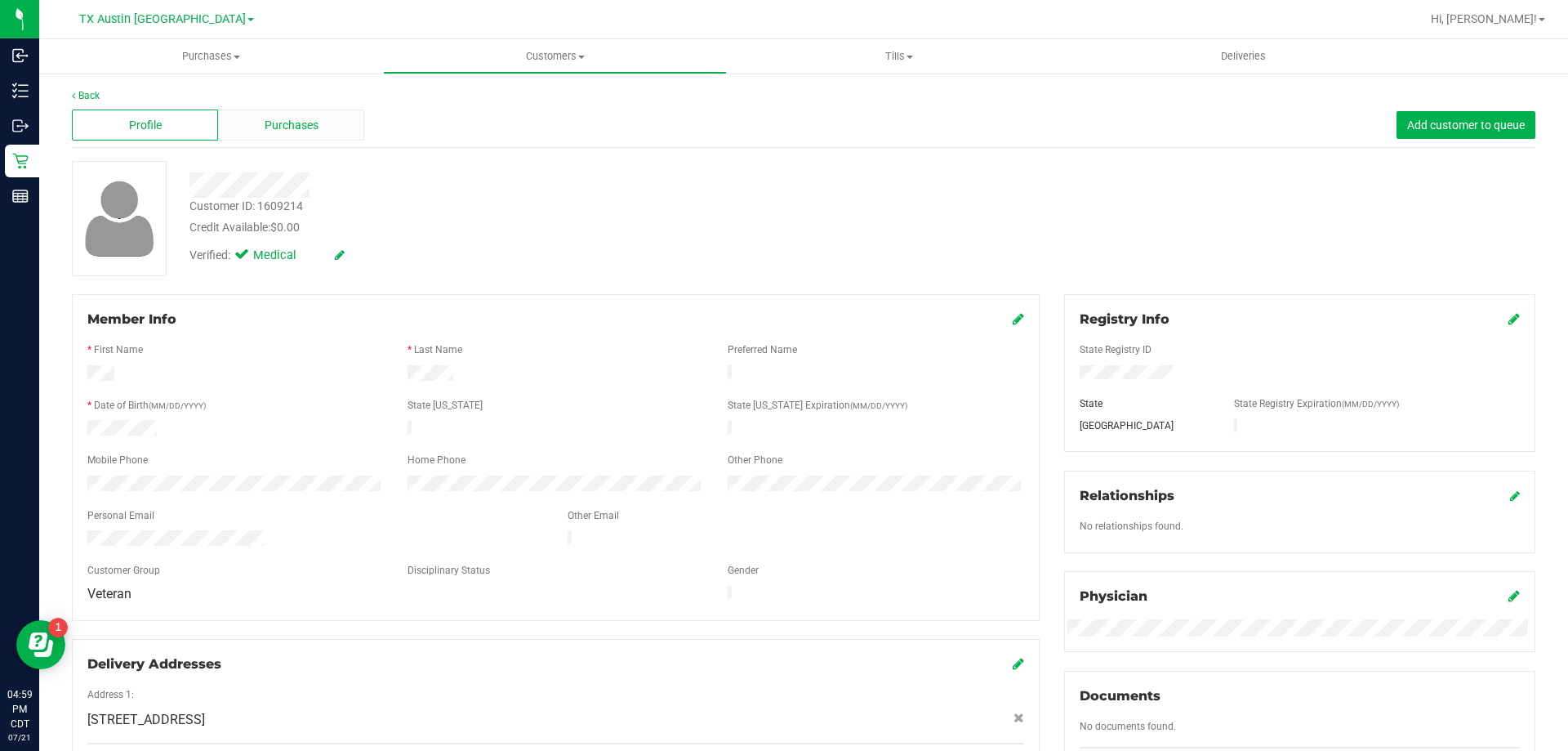 click on "Purchases" at bounding box center (292, 125) 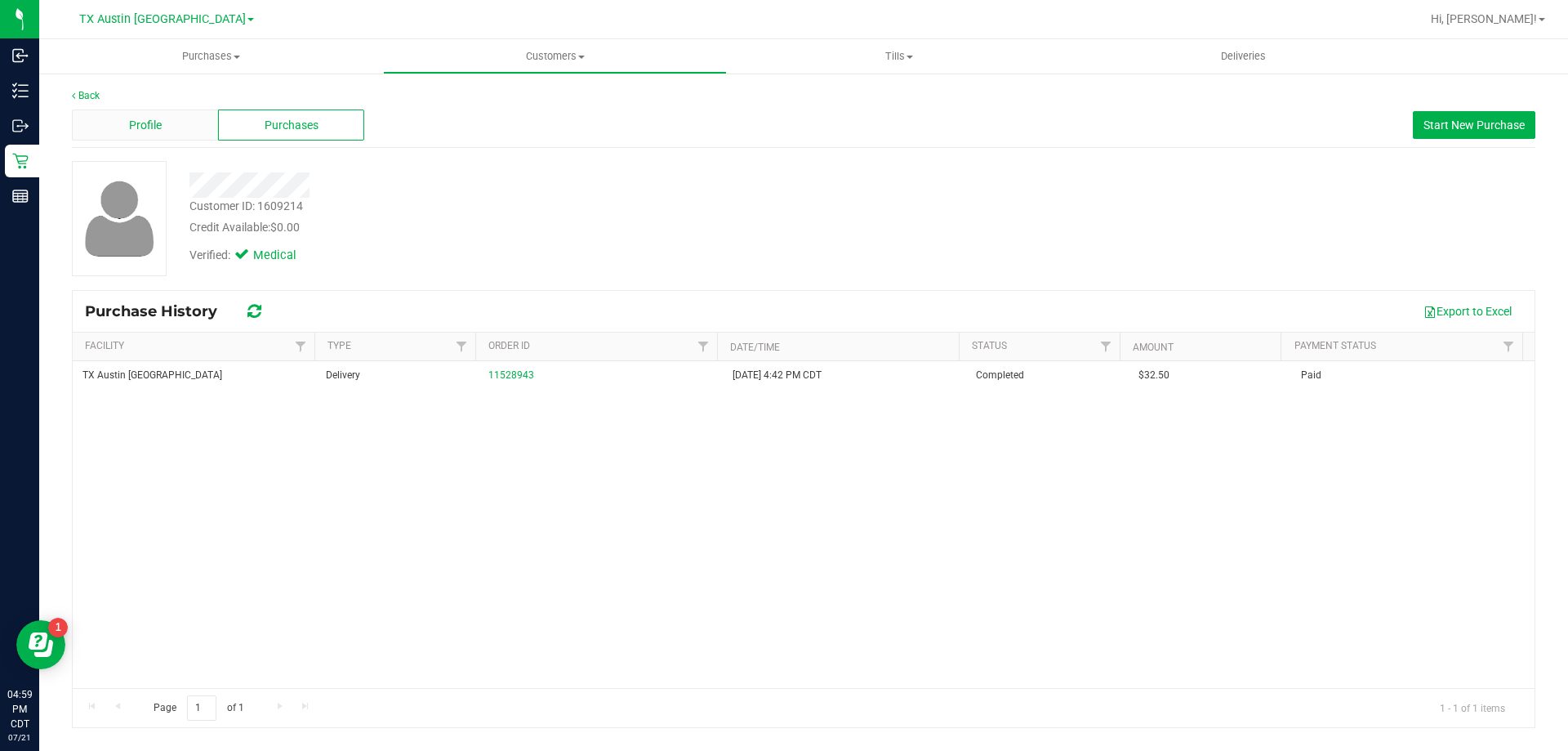 click on "Profile" at bounding box center [145, 125] 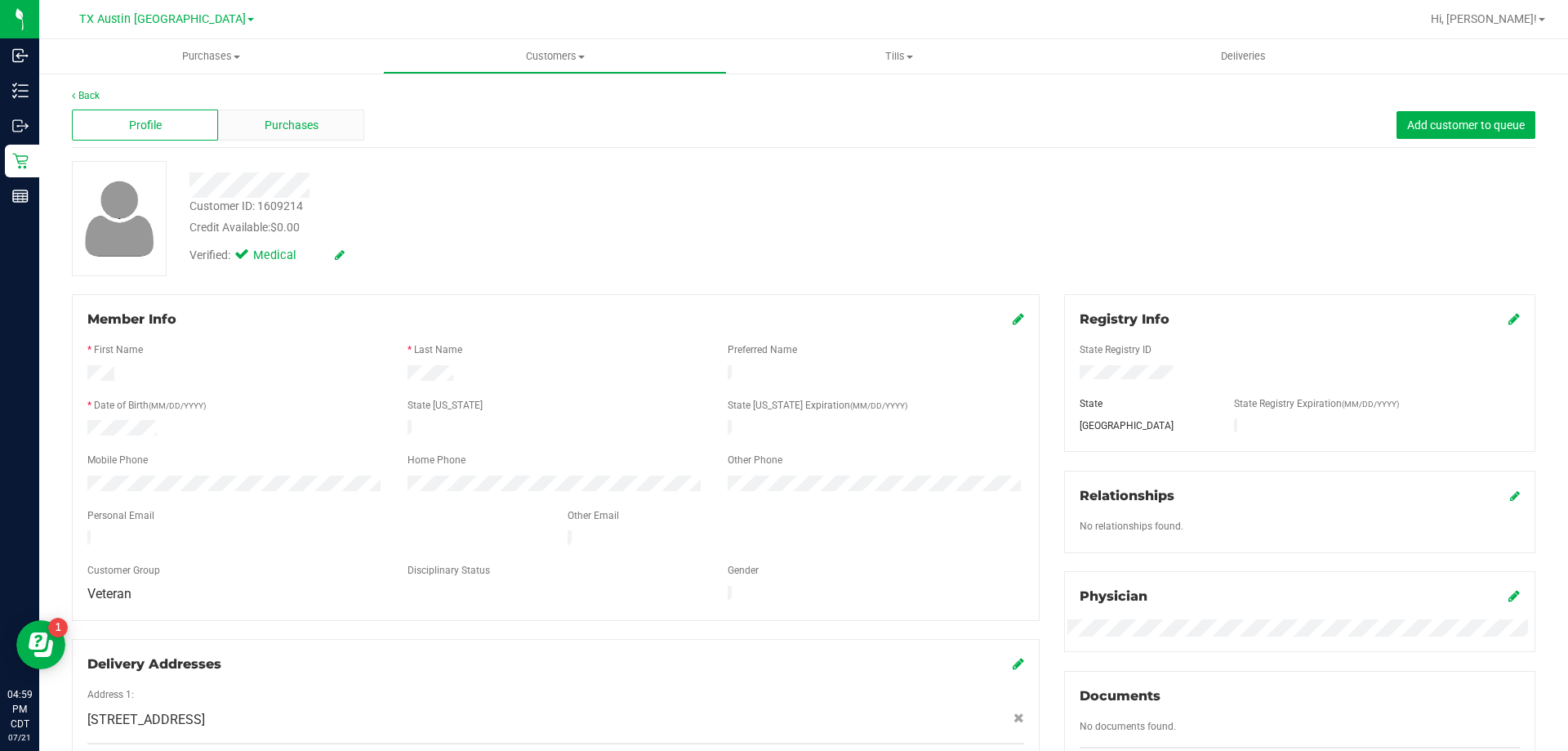 click on "Purchases" at bounding box center (291, 125) 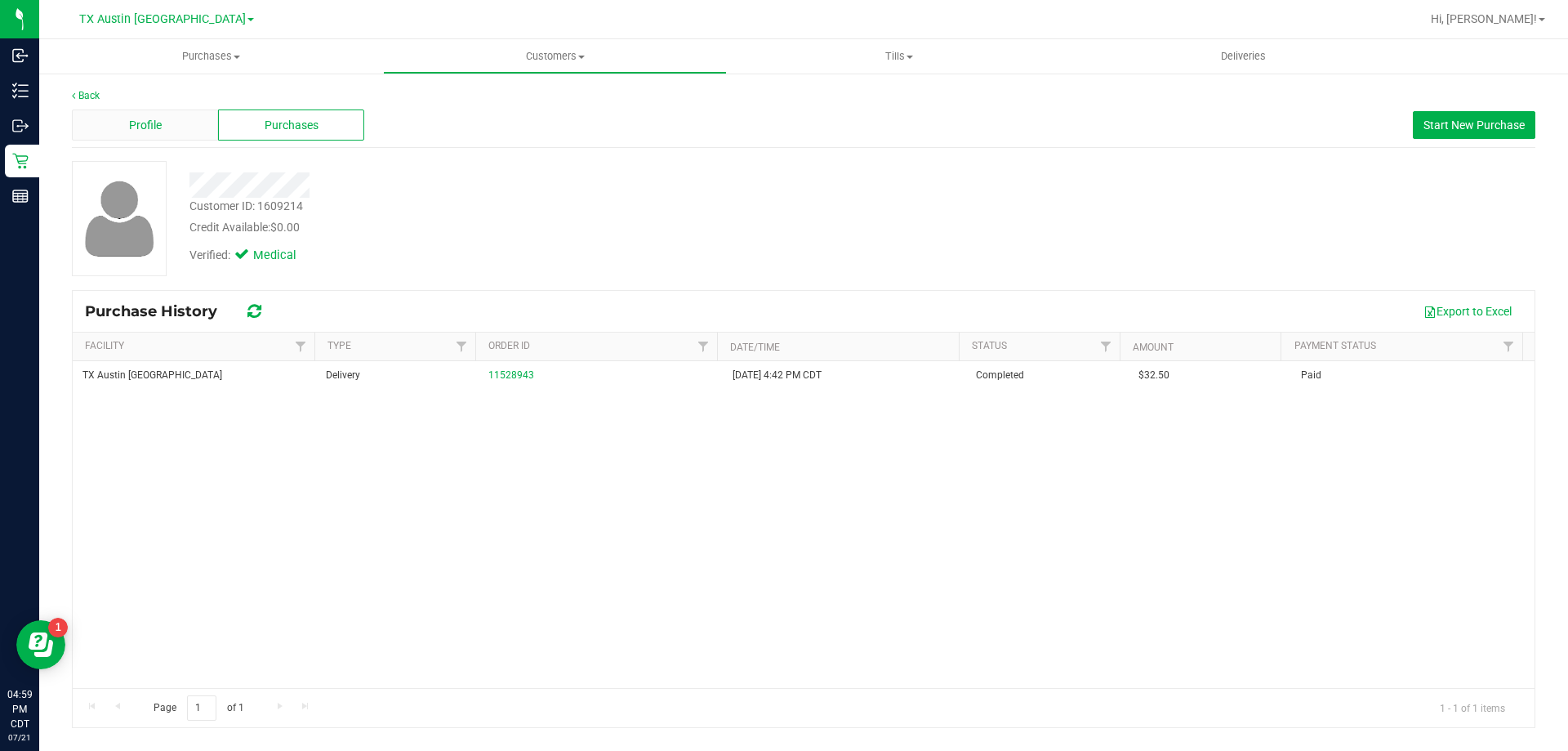 click on "Profile" at bounding box center (145, 125) 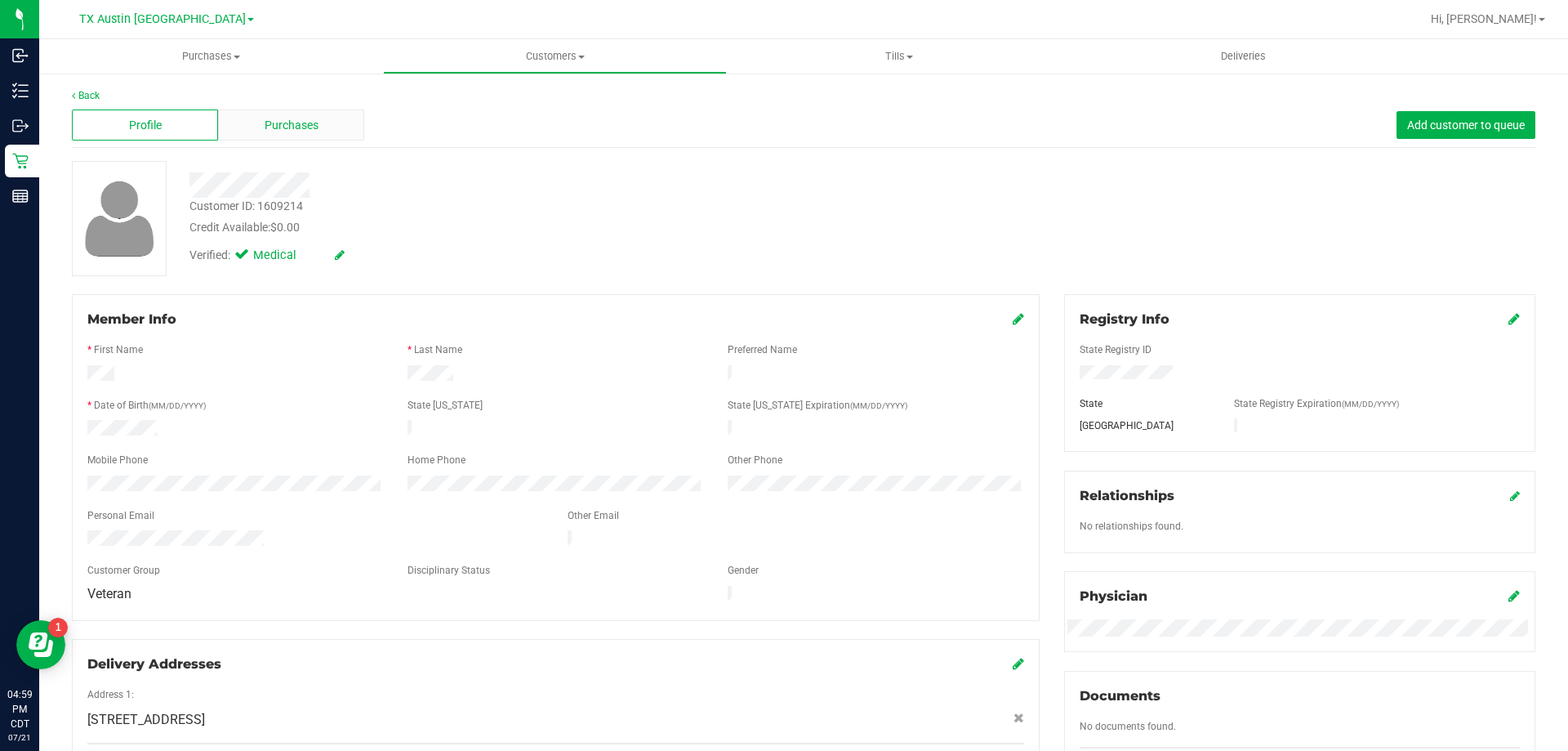 click on "Purchases" at bounding box center [292, 125] 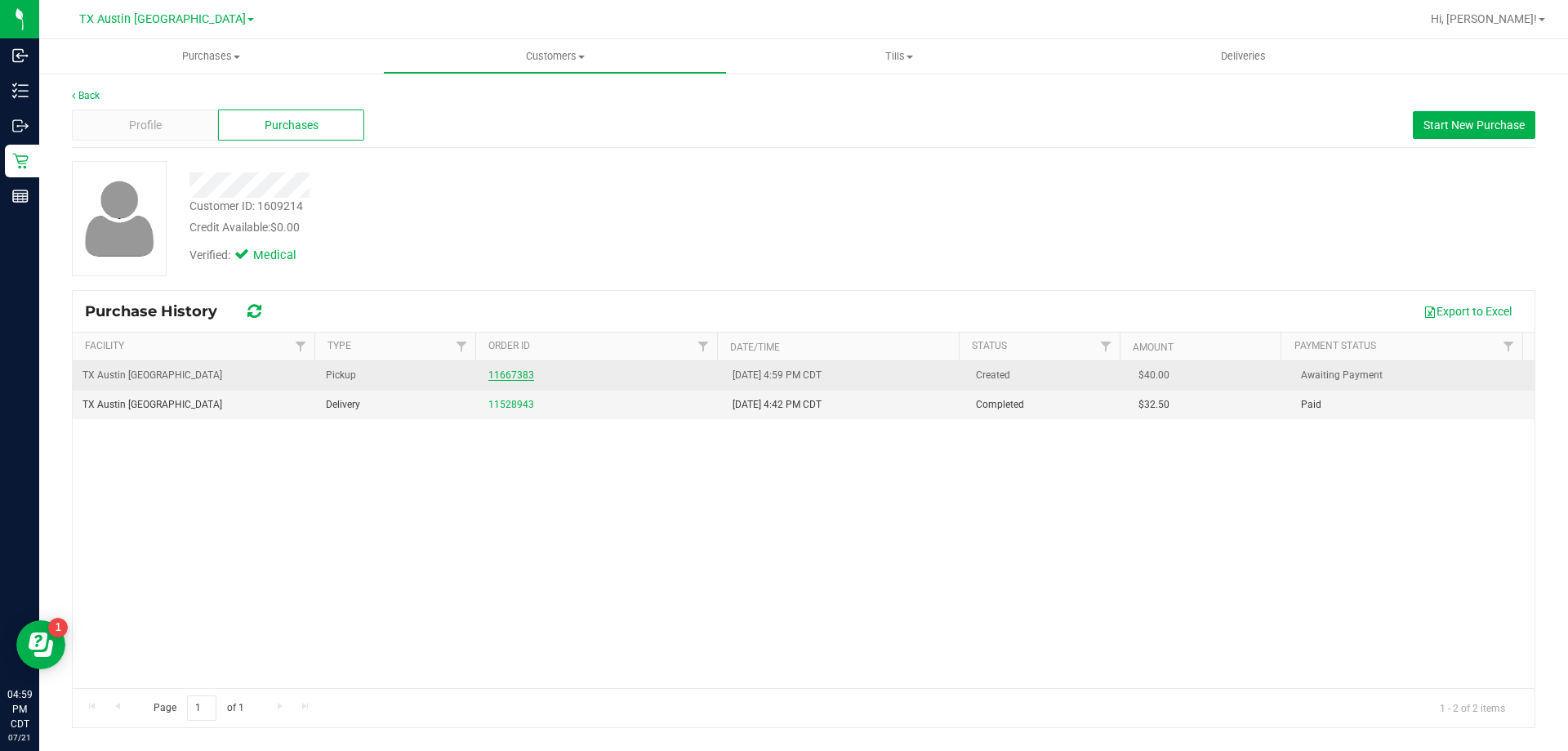 click on "11667383" at bounding box center [511, 375] 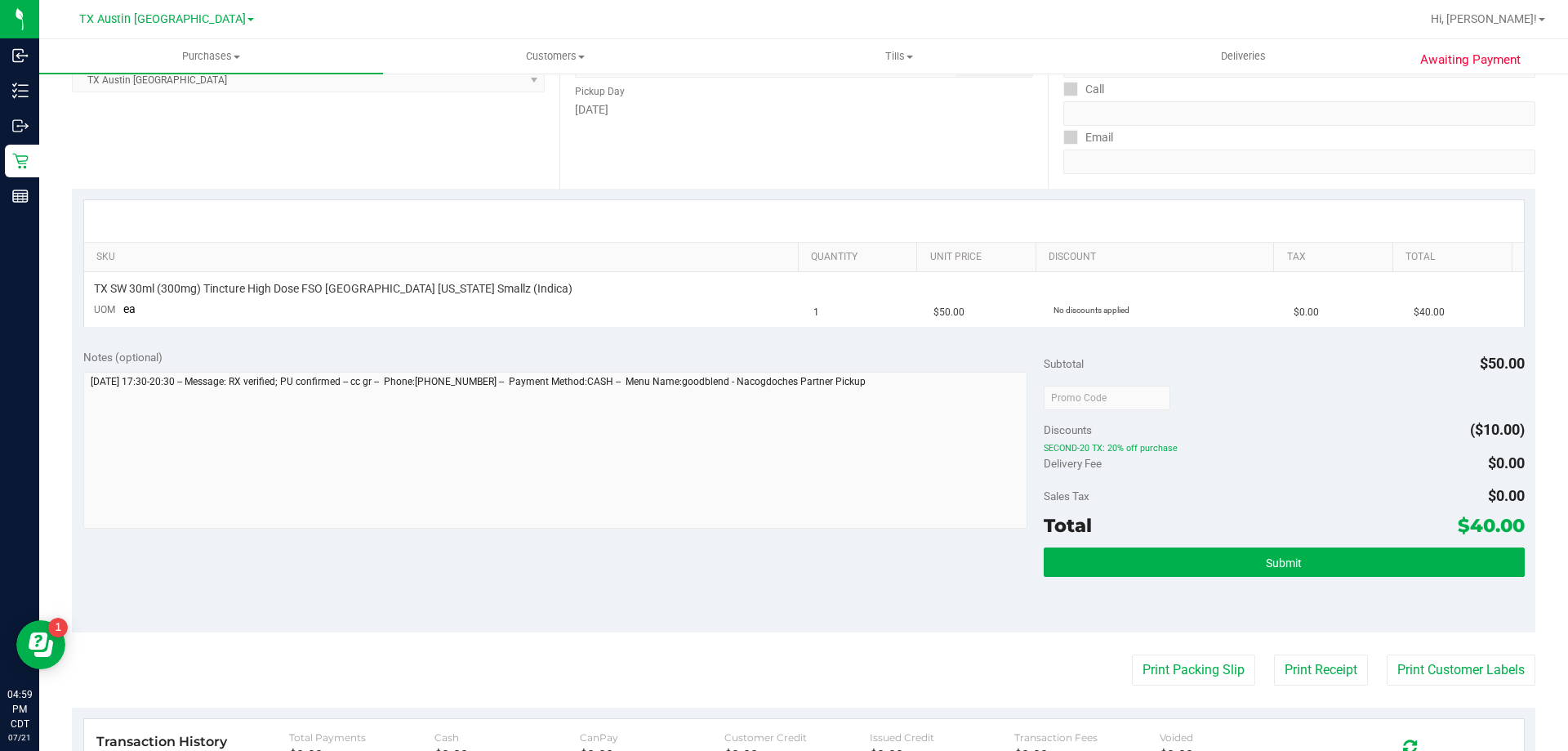 scroll, scrollTop: 0, scrollLeft: 0, axis: both 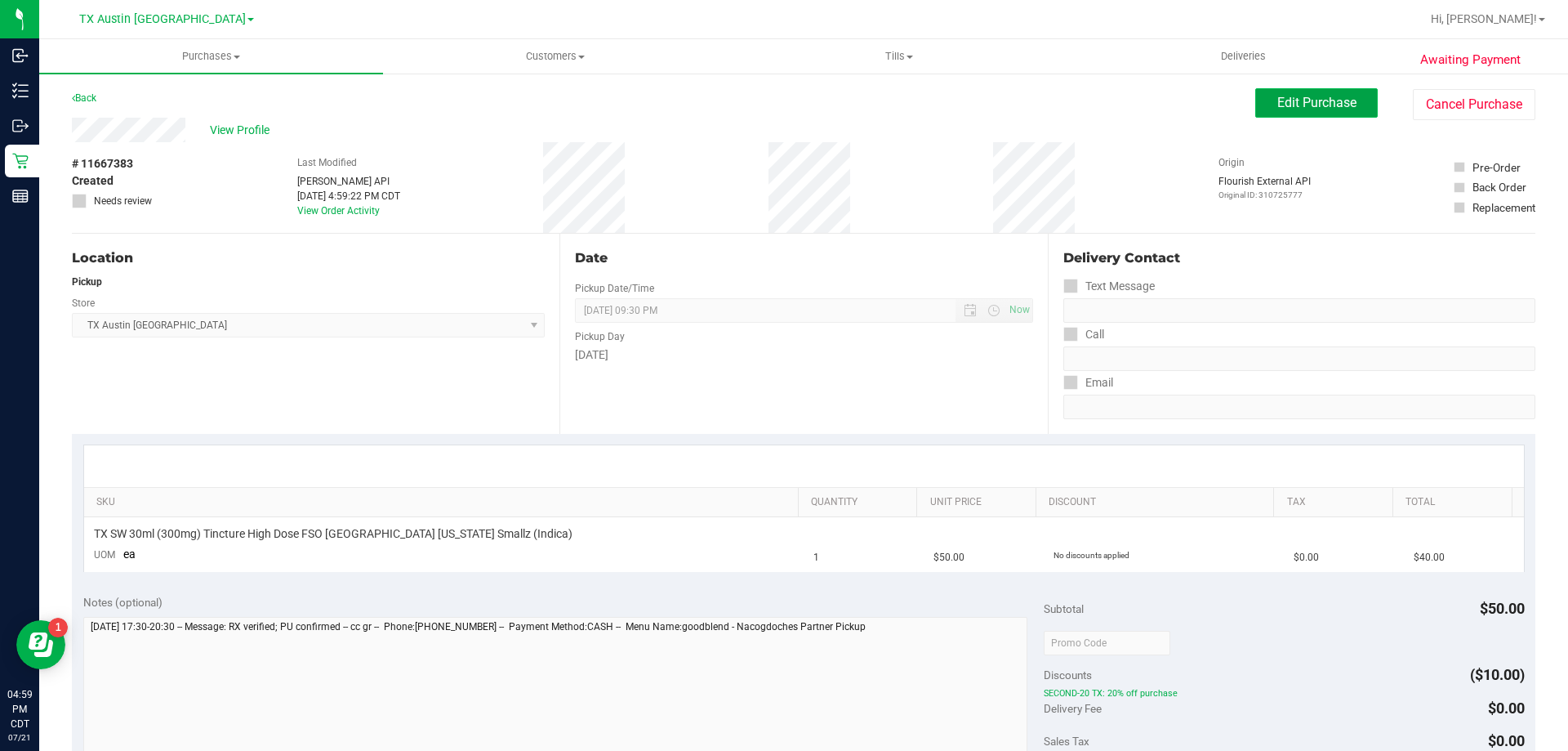 click on "Edit Purchase" at bounding box center (1316, 102) 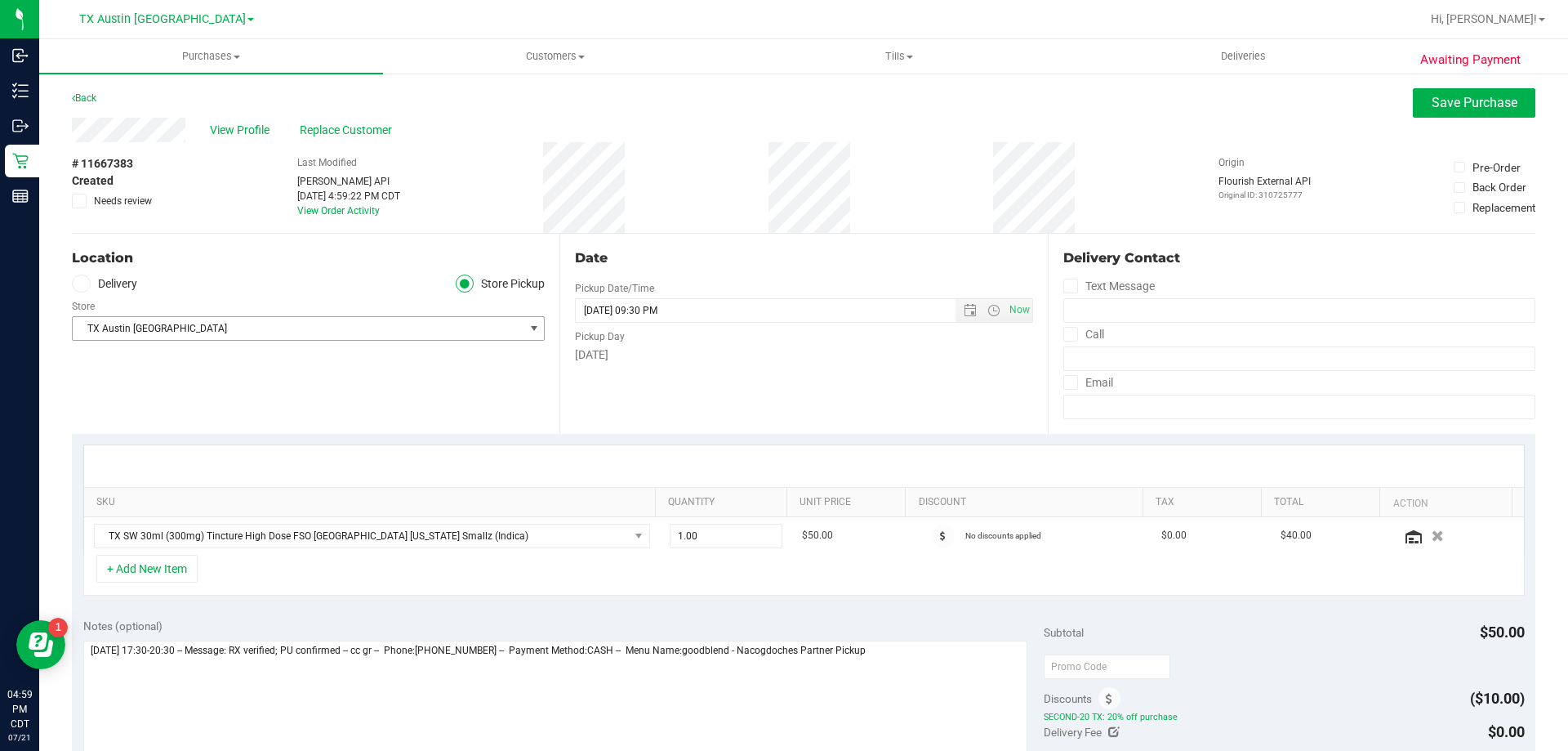 click on "TX Austin [GEOGRAPHIC_DATA]" at bounding box center (298, 329) 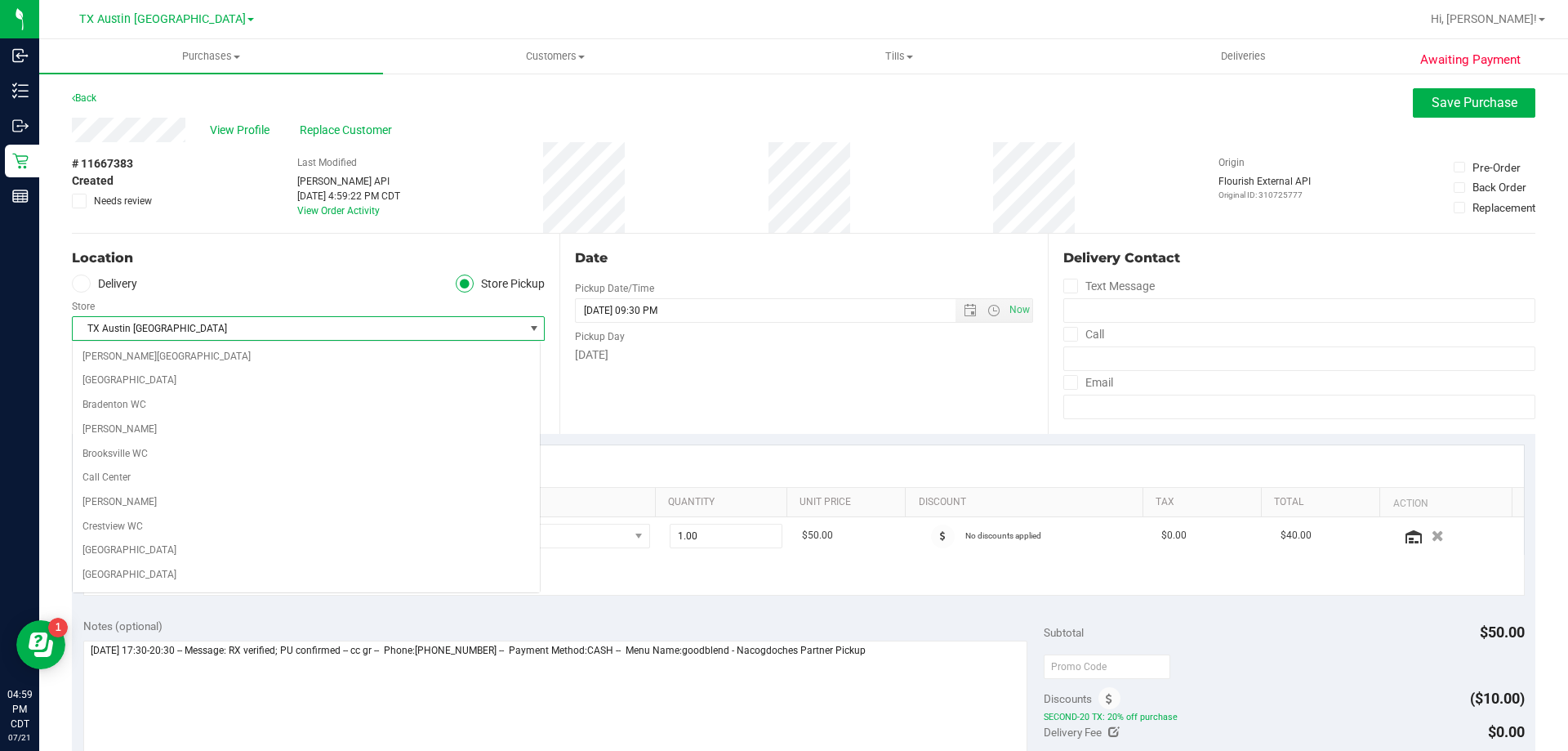 scroll, scrollTop: 1018, scrollLeft: 0, axis: vertical 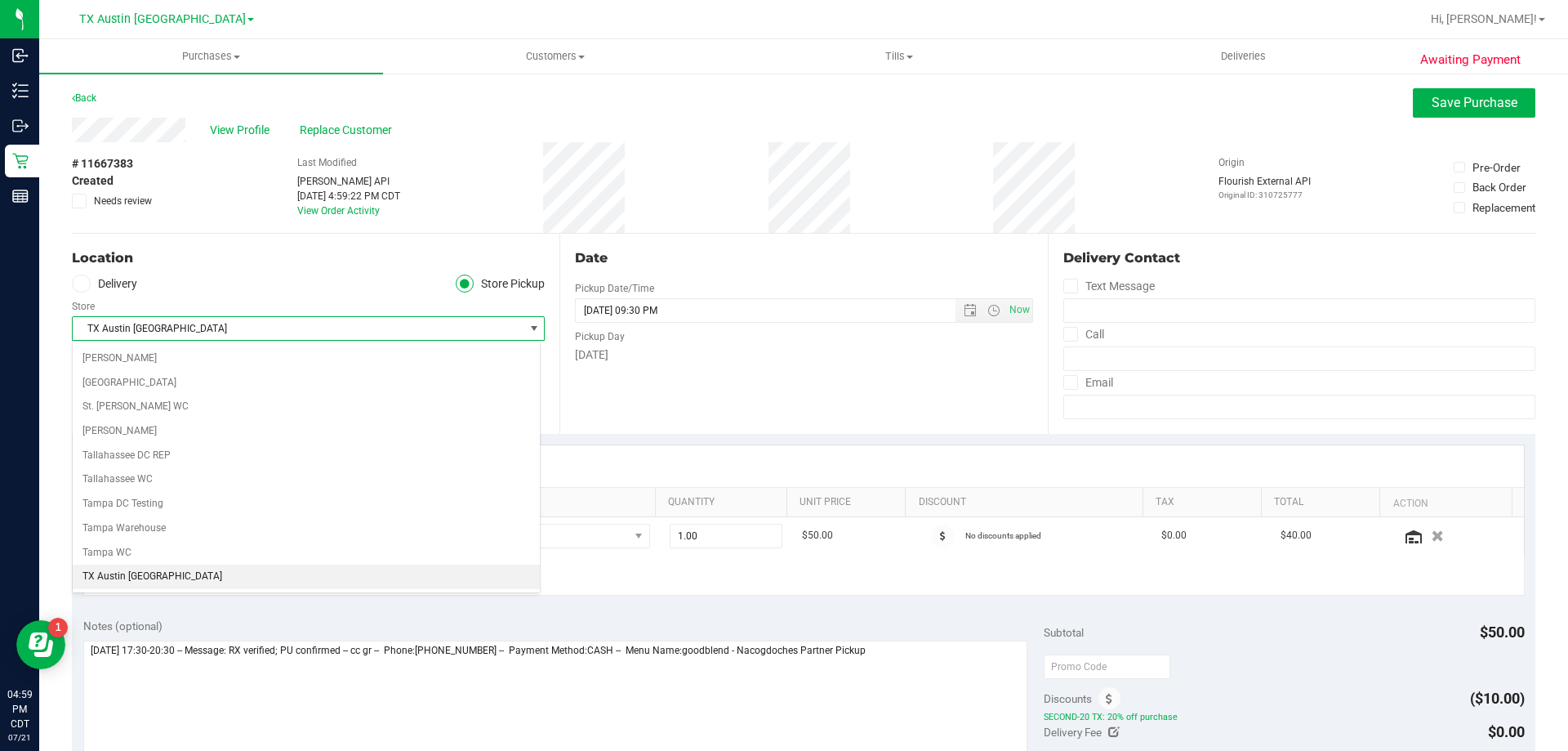 click on "Delivery" at bounding box center [105, 284] 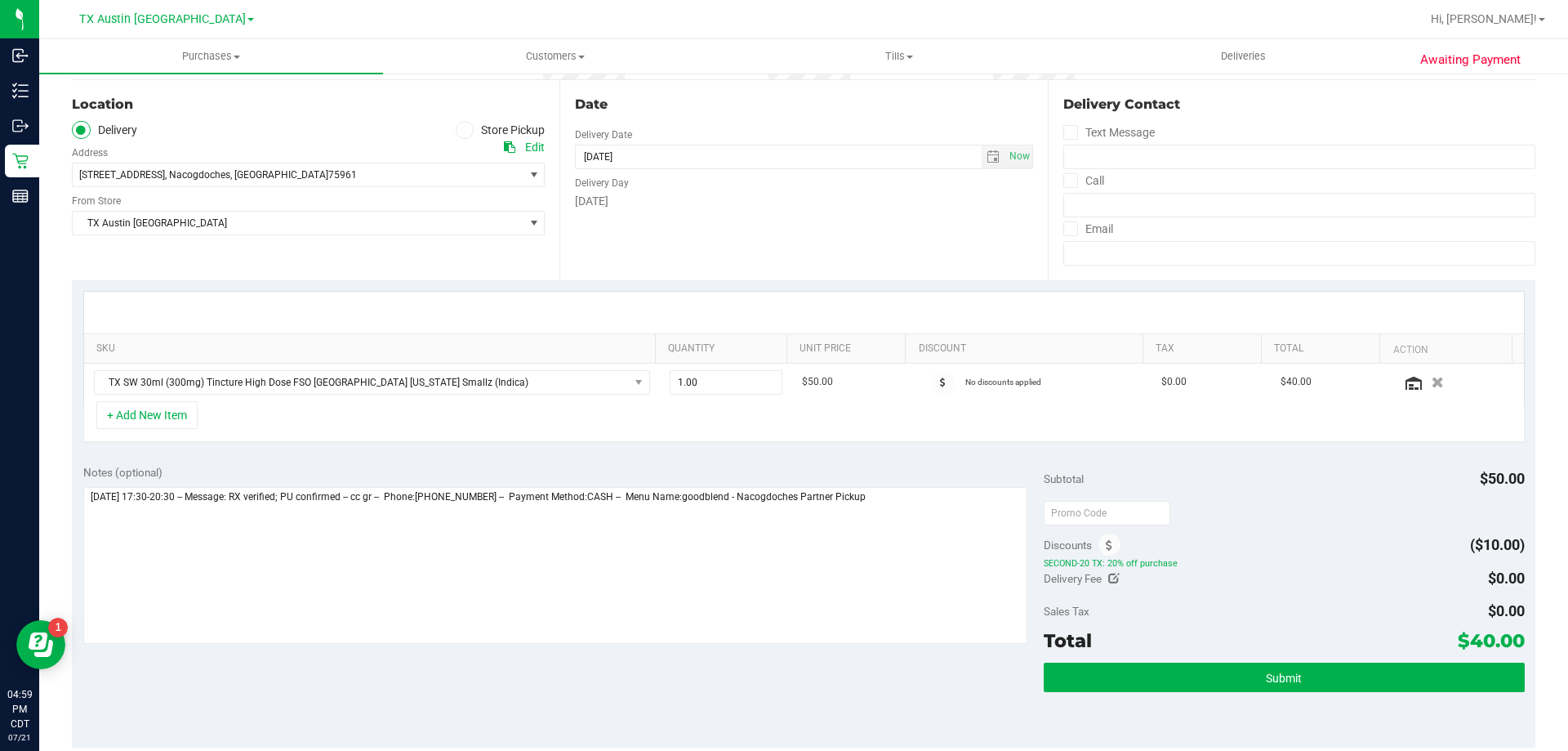 scroll, scrollTop: 163, scrollLeft: 0, axis: vertical 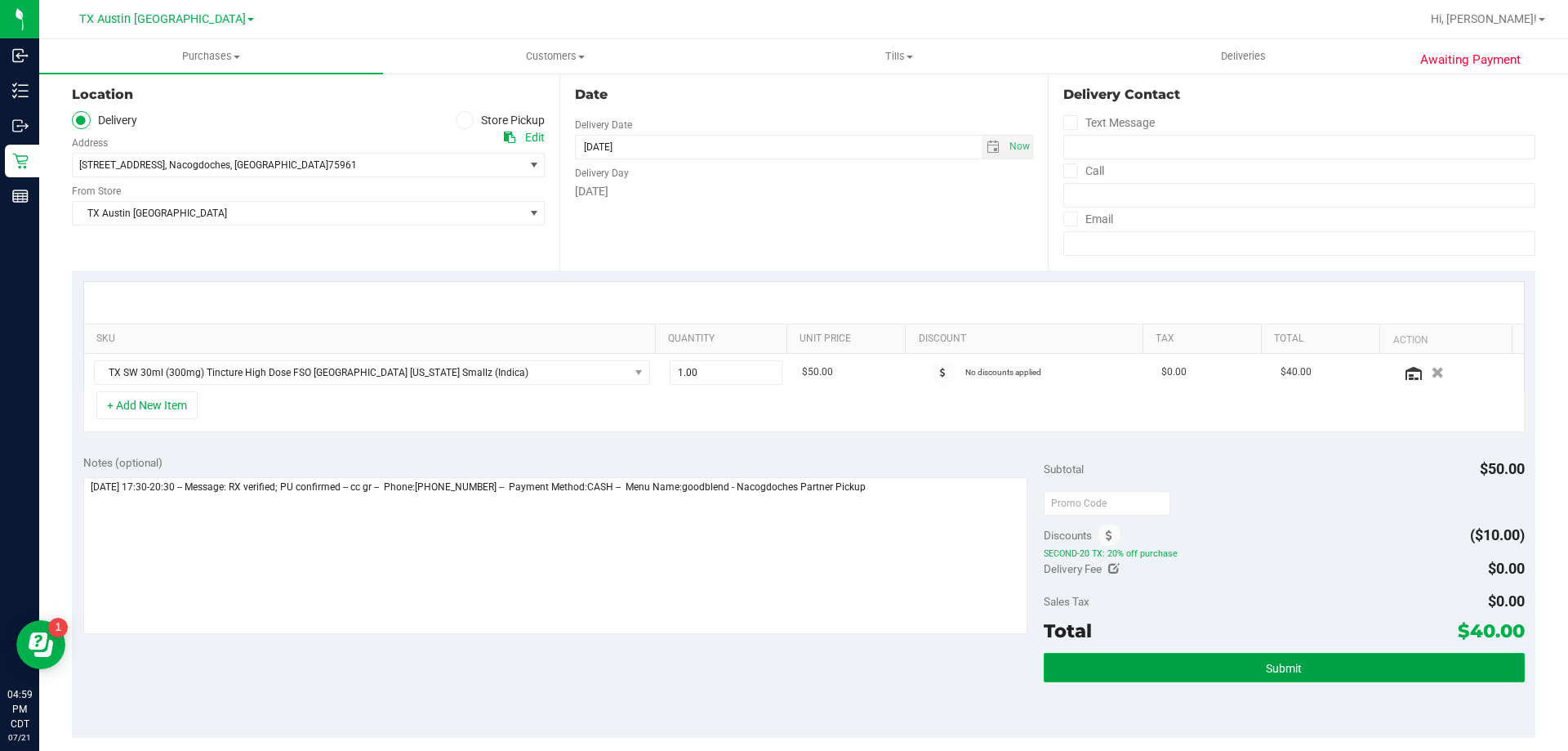click on "Submit" at bounding box center (1284, 668) 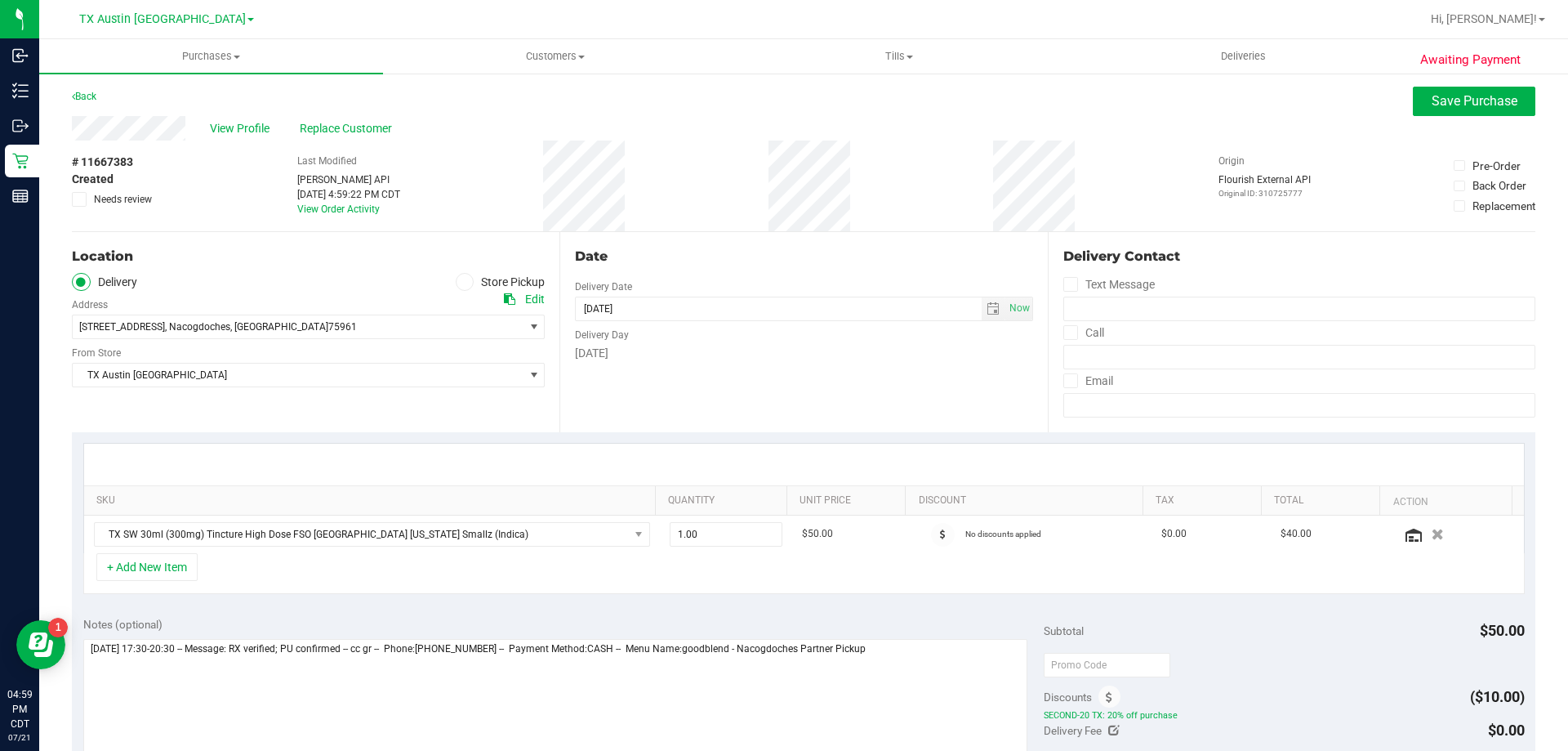 scroll, scrollTop: 0, scrollLeft: 0, axis: both 